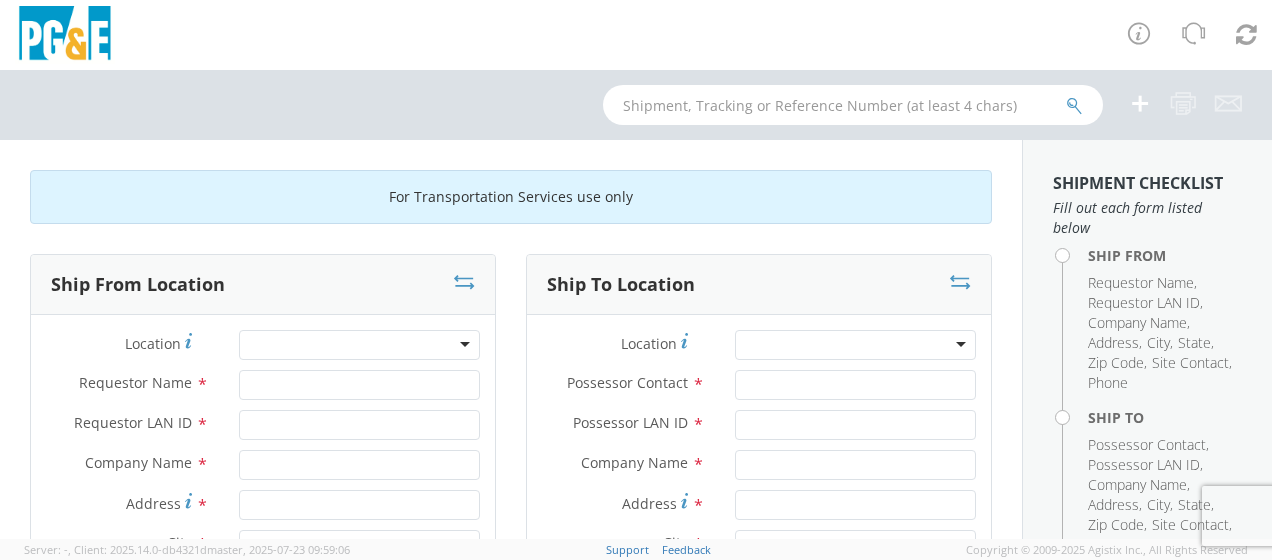 scroll, scrollTop: 0, scrollLeft: 0, axis: both 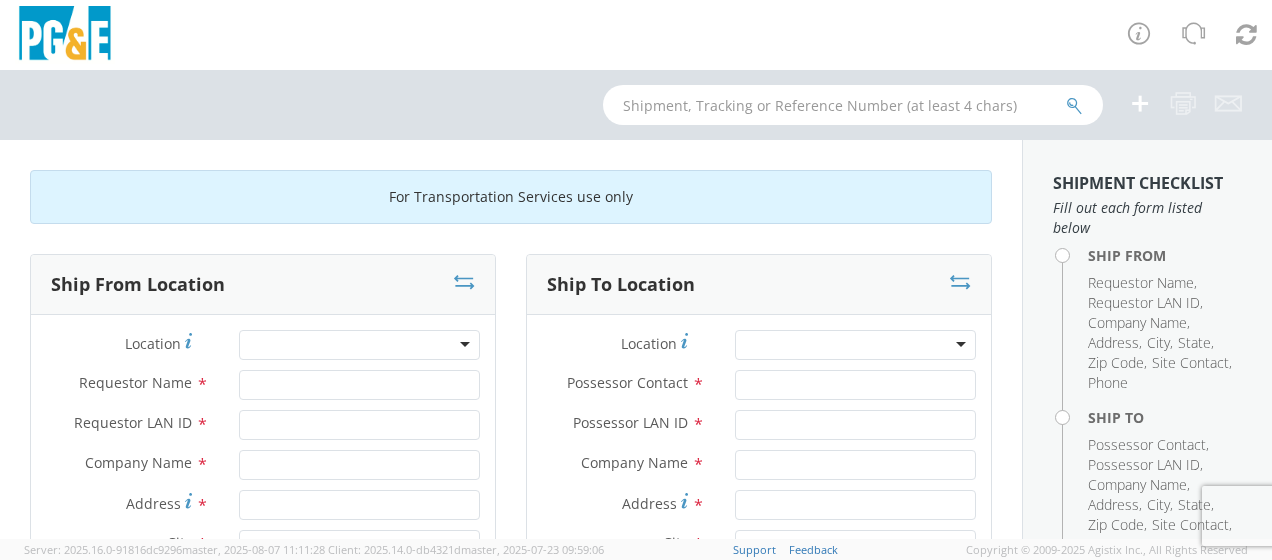 click at bounding box center (359, 345) 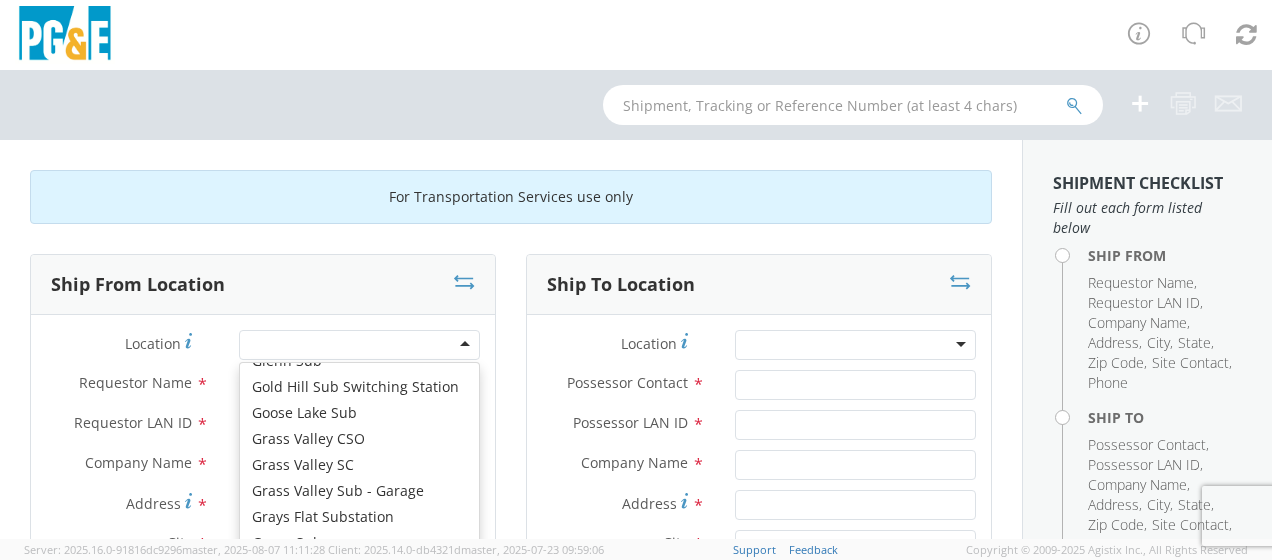 scroll, scrollTop: 4776, scrollLeft: 0, axis: vertical 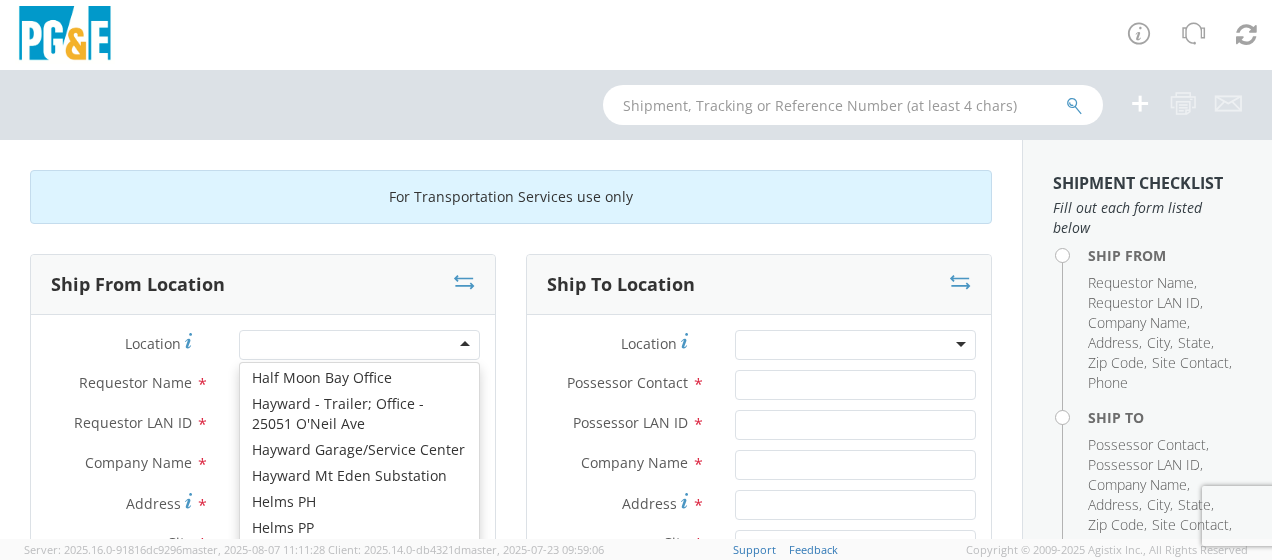type on "PG&E" 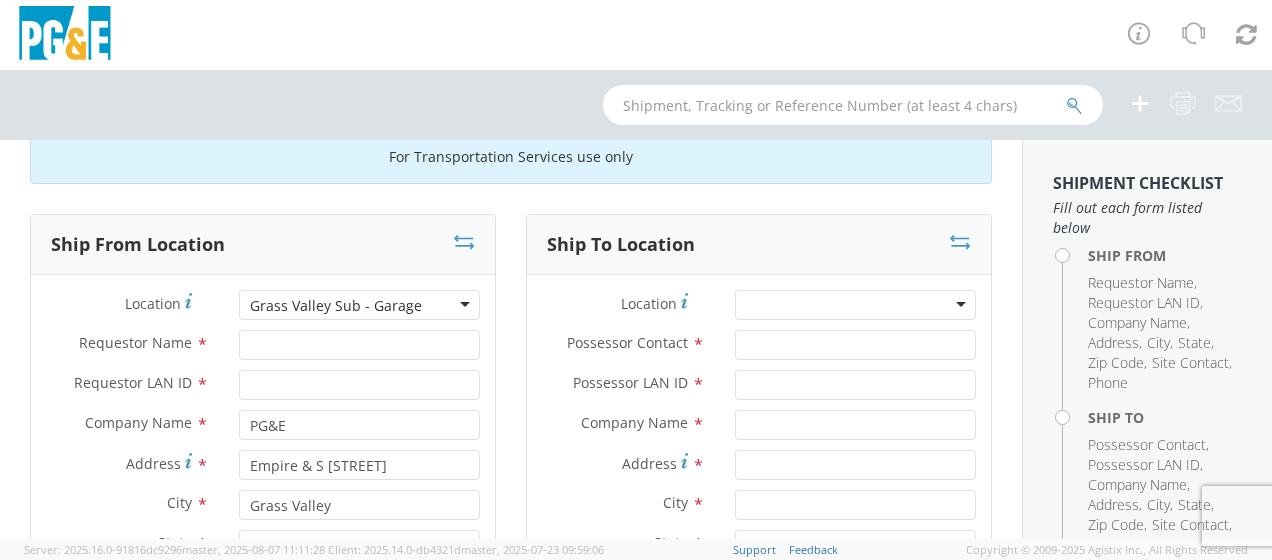 scroll, scrollTop: 186, scrollLeft: 0, axis: vertical 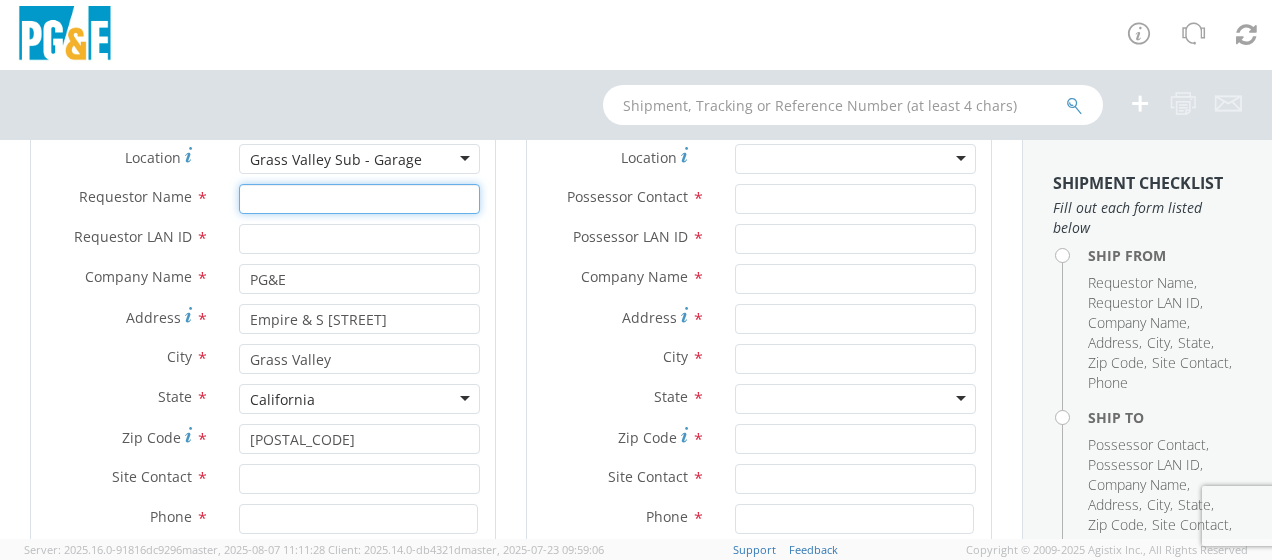 click on "Requestor Name        *" at bounding box center [359, 199] 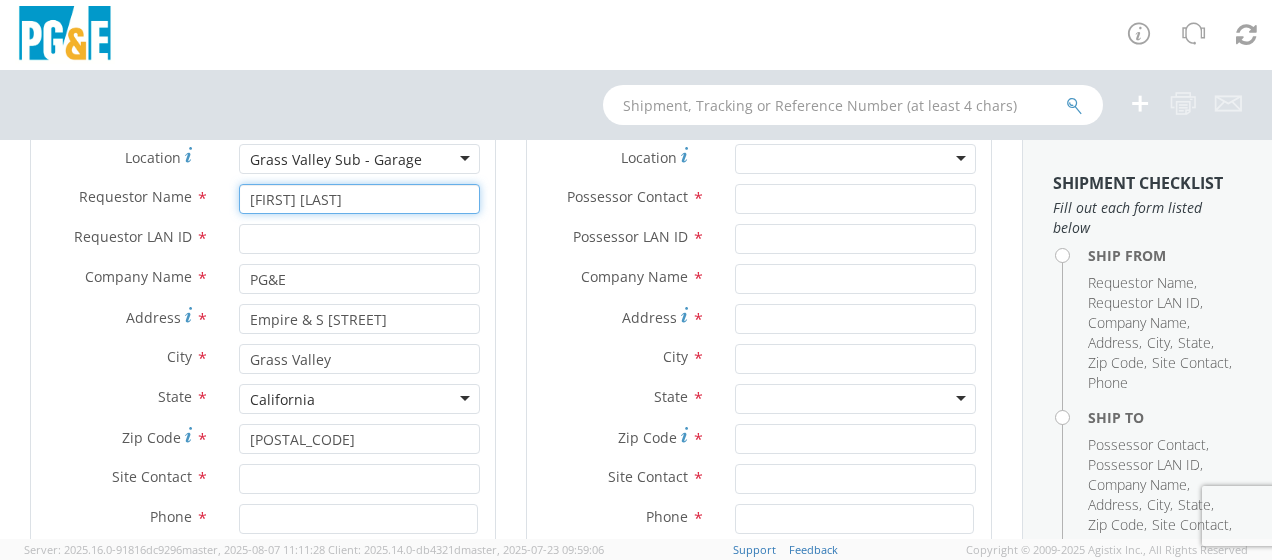 type on "[FIRST] [LAST]" 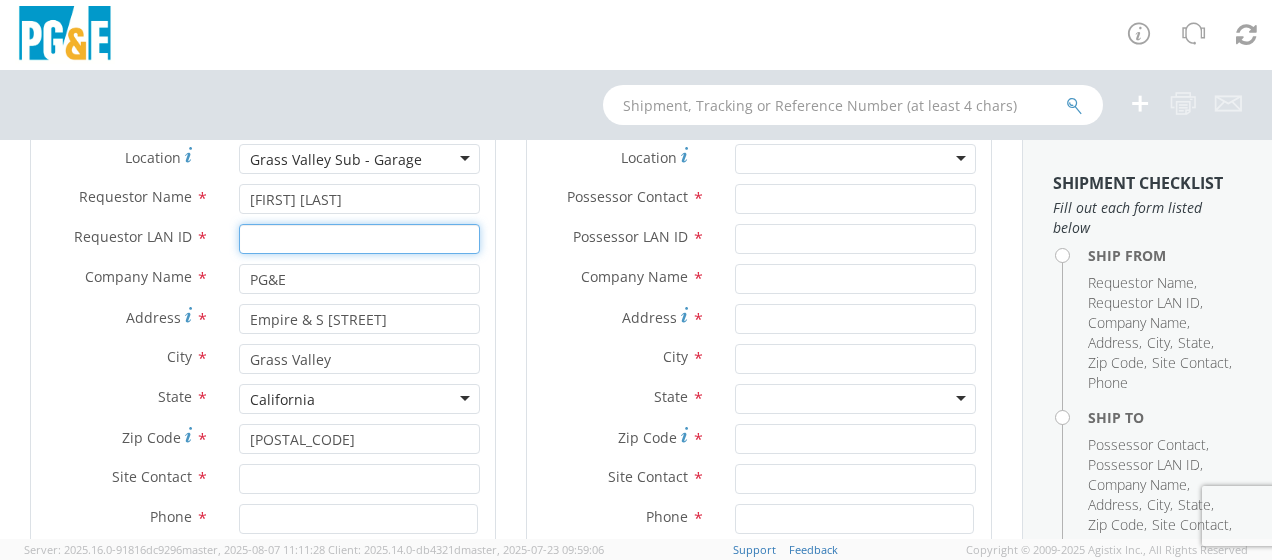 click on "Requestor LAN ID        *" at bounding box center [359, 239] 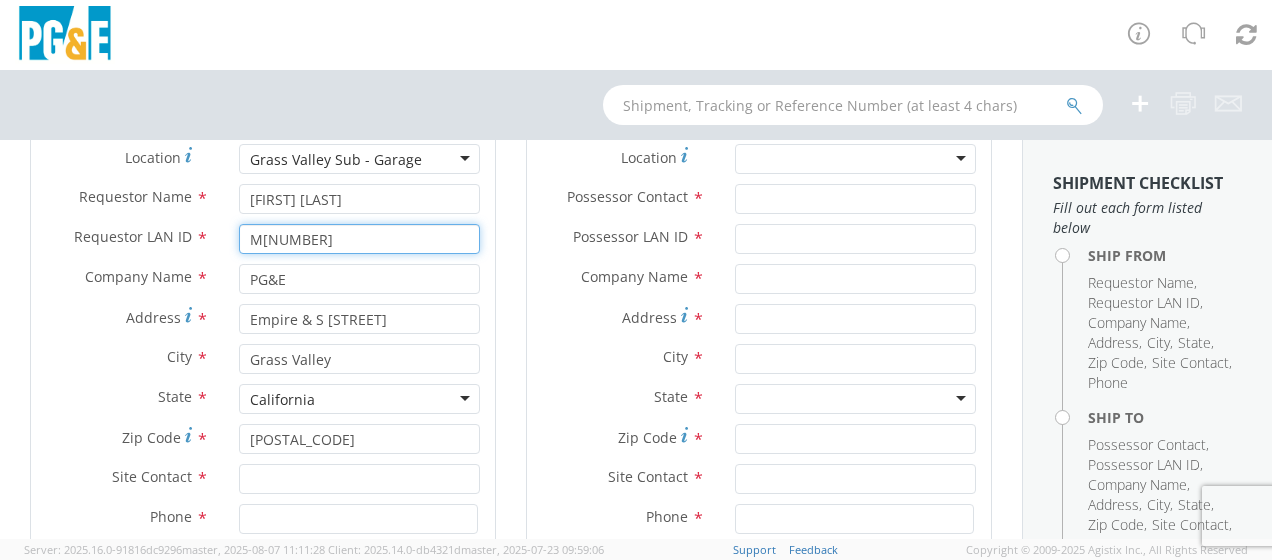 type on "M[NUMBER]" 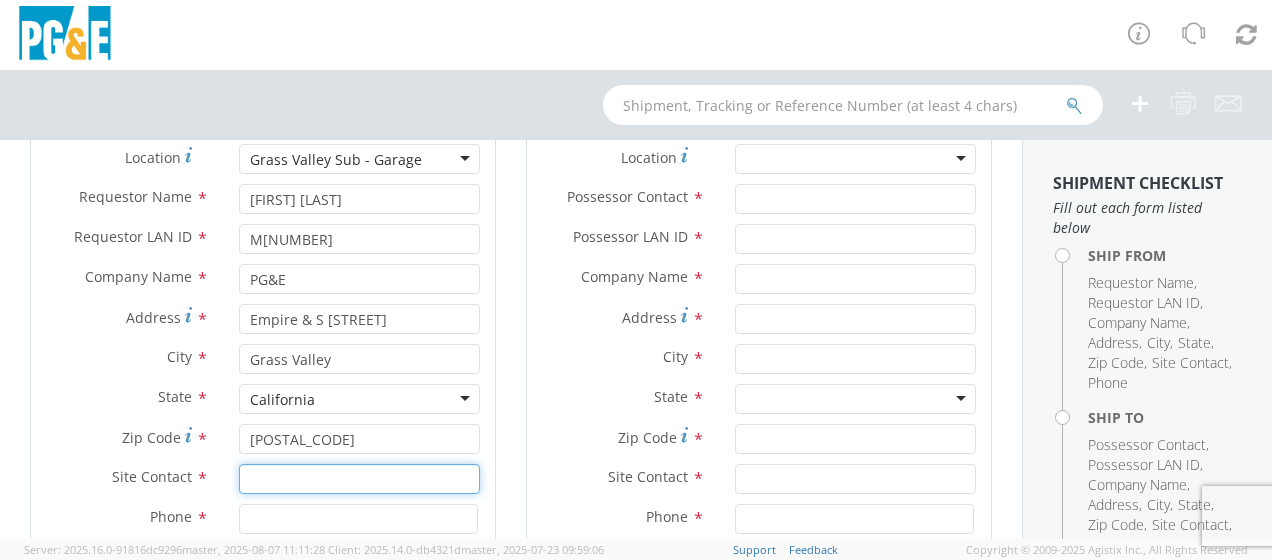 click at bounding box center [359, 479] 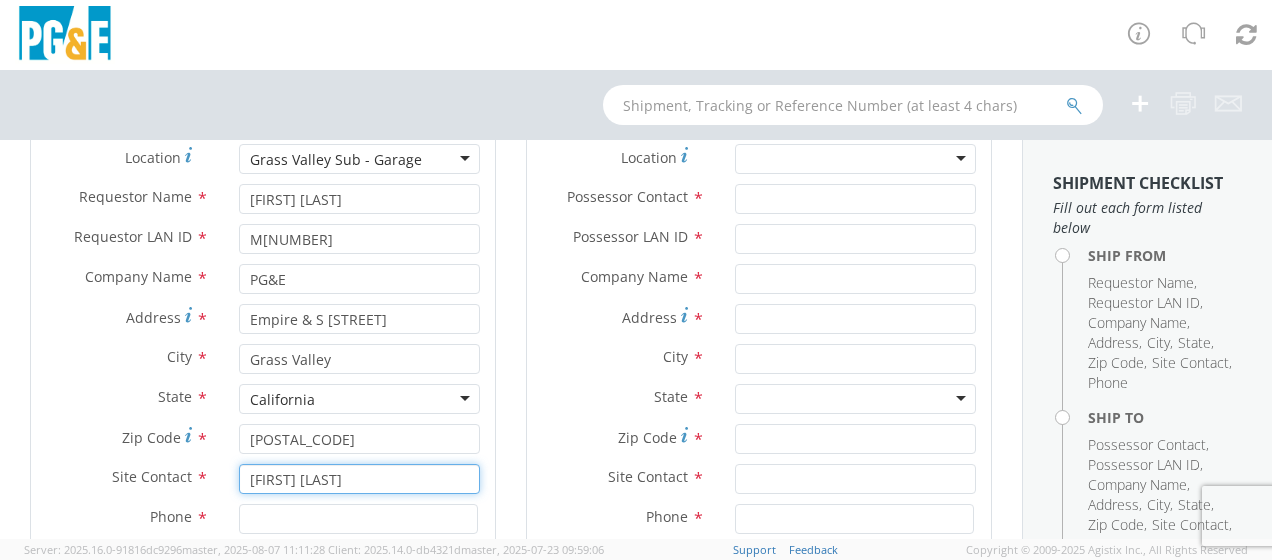 type on "[FIRST] [LAST]" 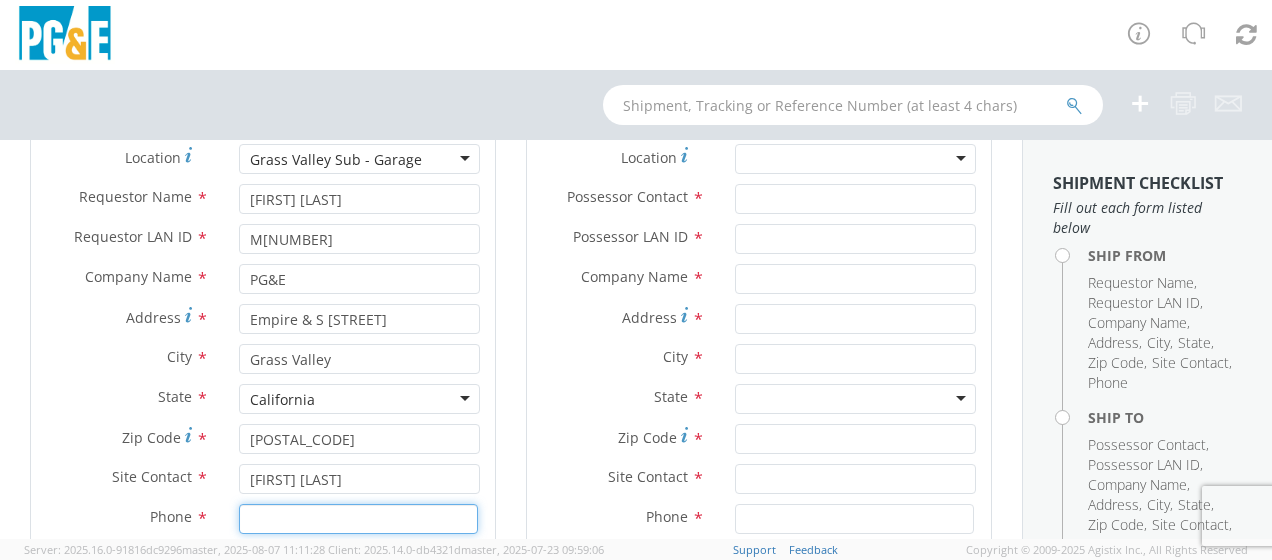click at bounding box center (358, 519) 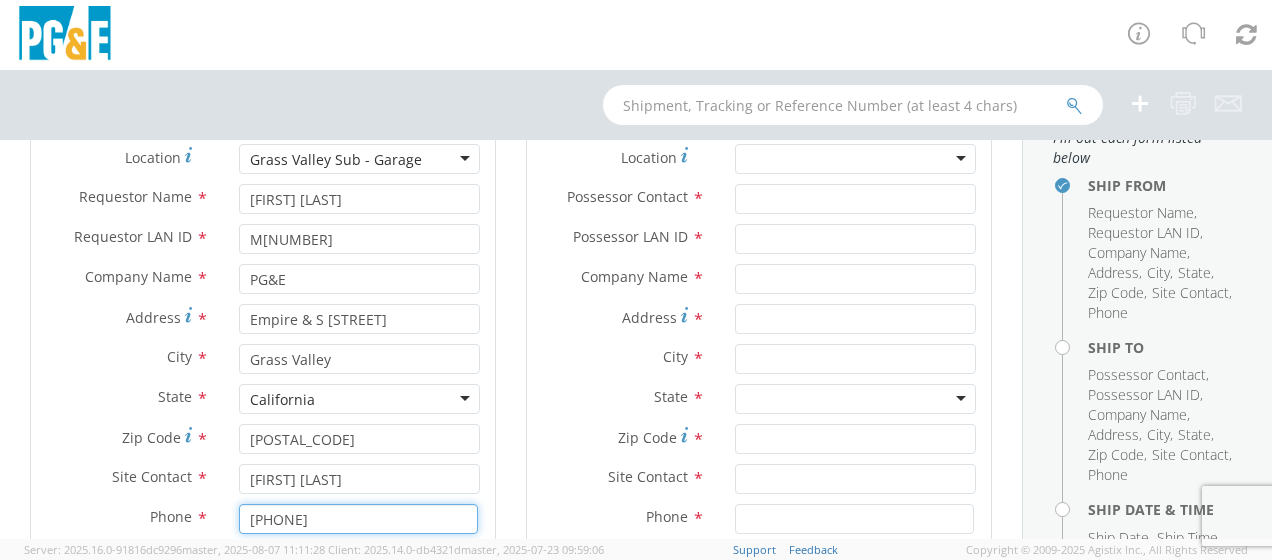 scroll, scrollTop: 106, scrollLeft: 0, axis: vertical 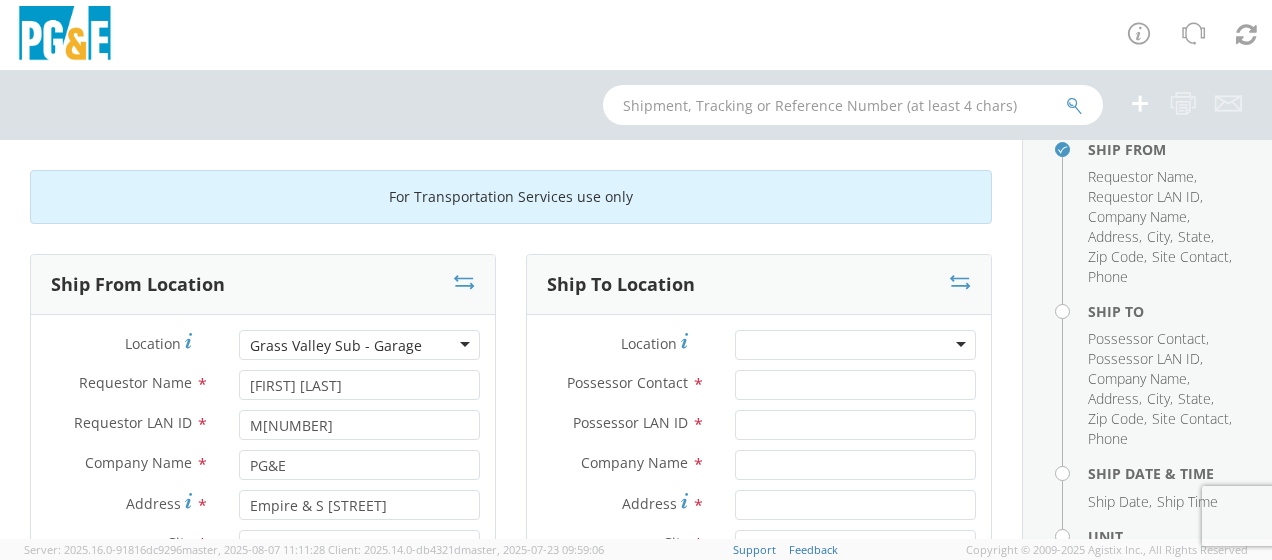 type on "[PHONE]" 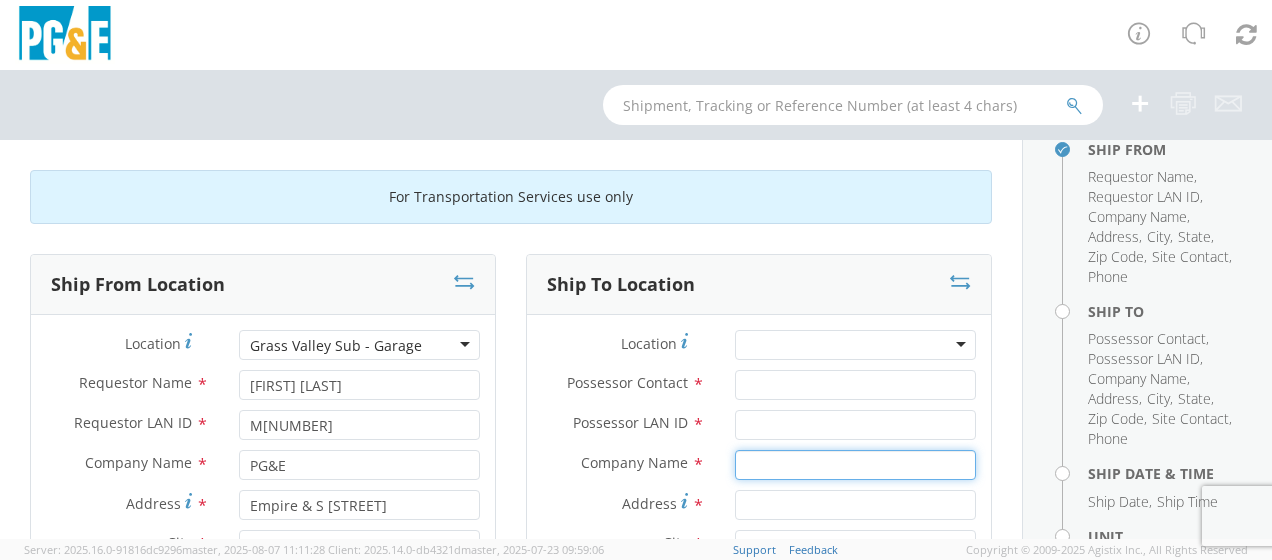 click at bounding box center [855, 465] 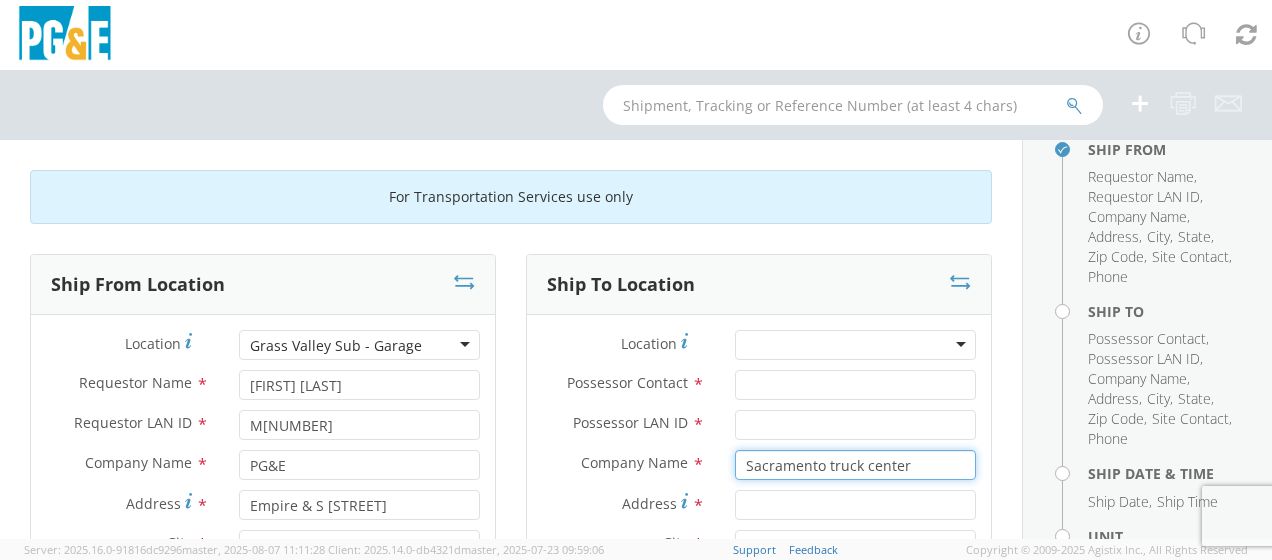 type on "Sacramento truck center" 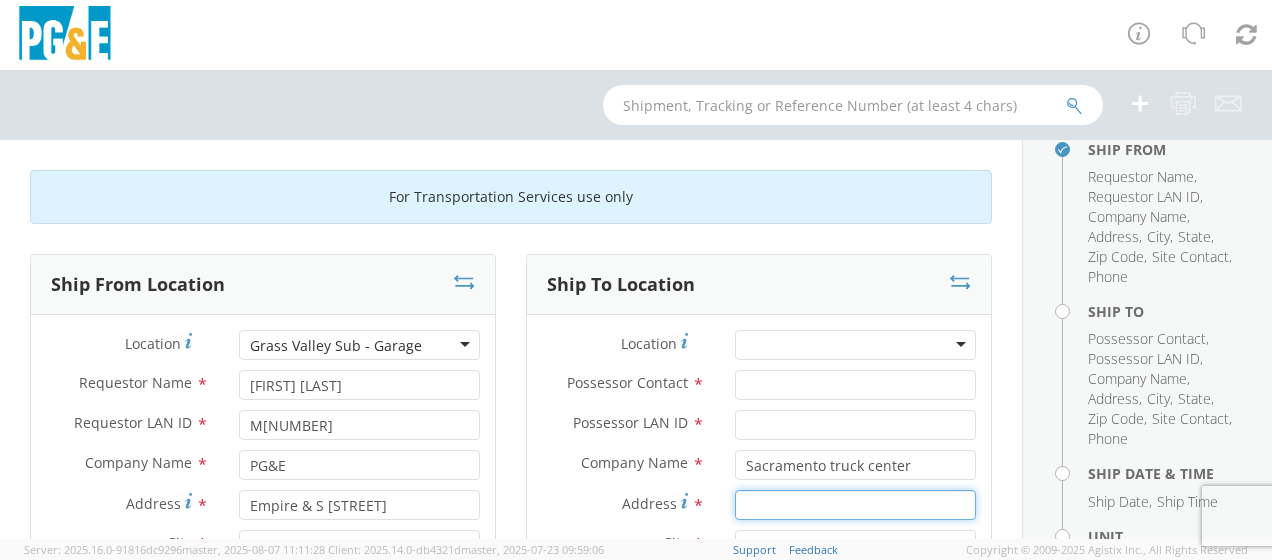 click on "Address        *" at bounding box center [855, 505] 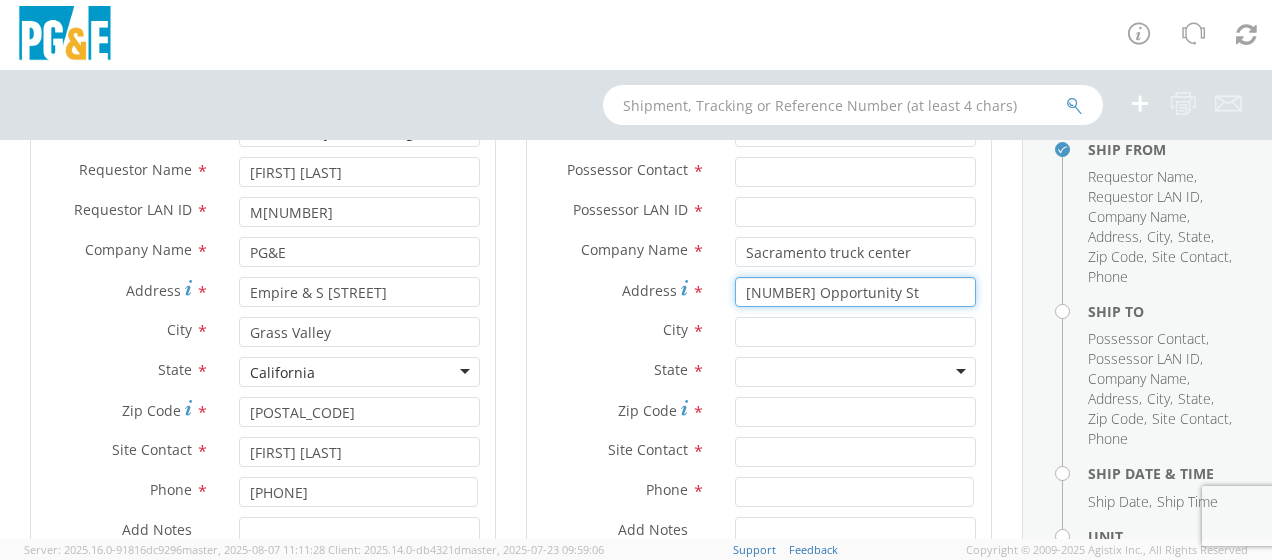 scroll, scrollTop: 253, scrollLeft: 0, axis: vertical 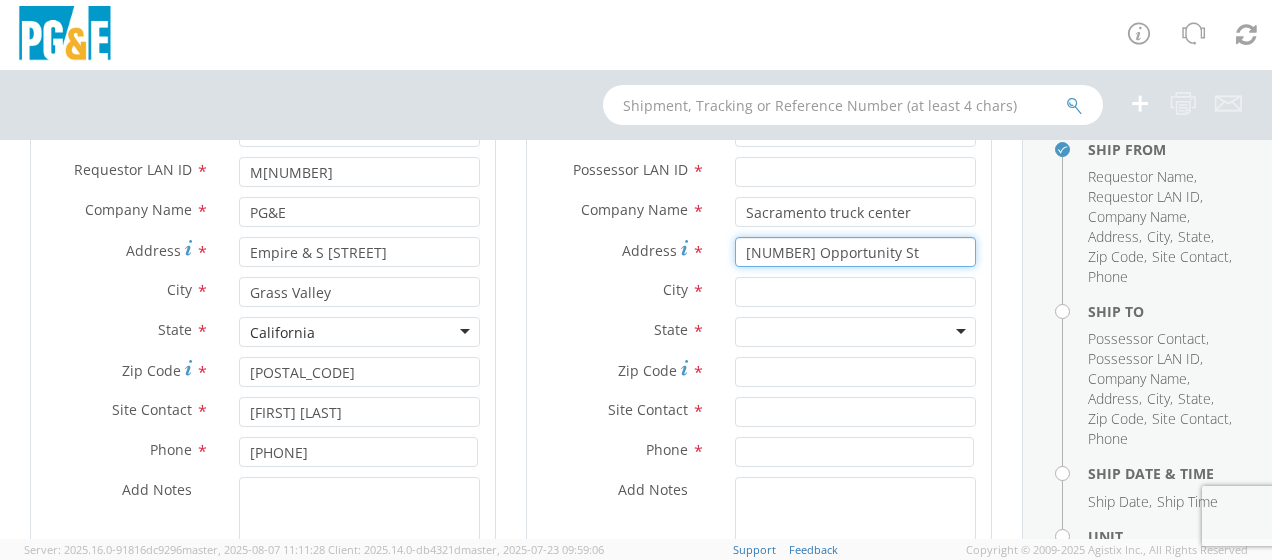 type on "[NUMBER] Opportunity St" 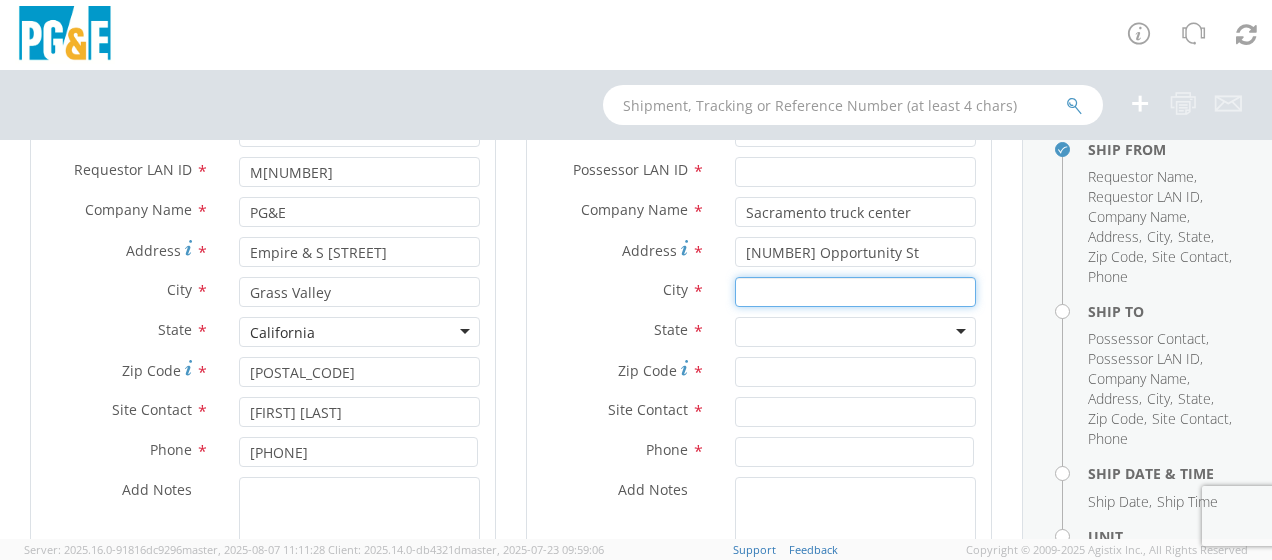 click at bounding box center [855, 292] 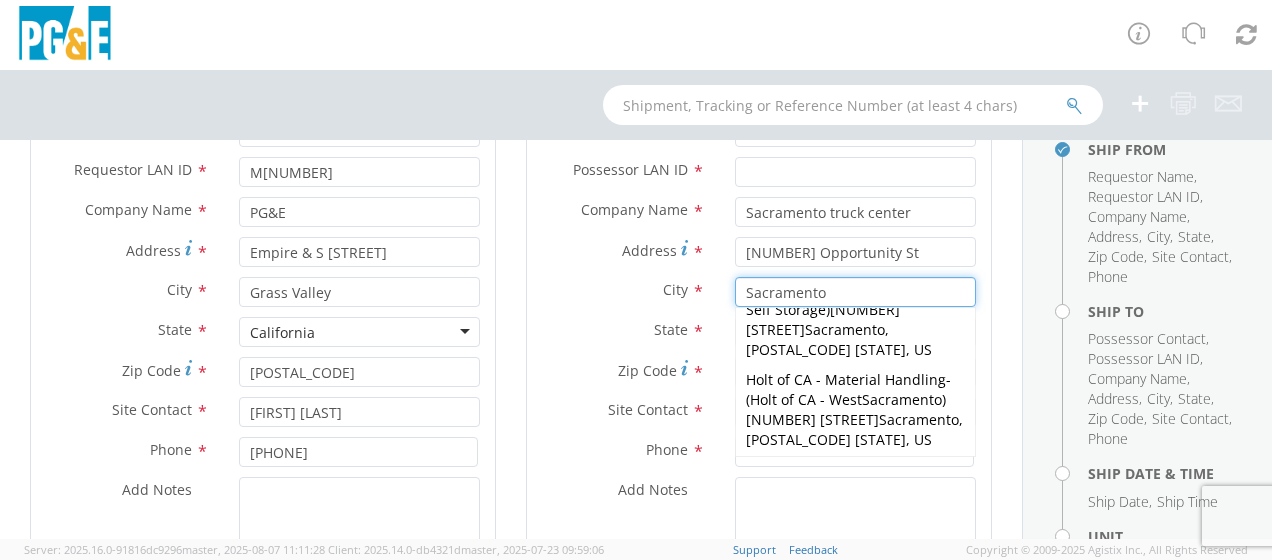 scroll, scrollTop: 173, scrollLeft: 0, axis: vertical 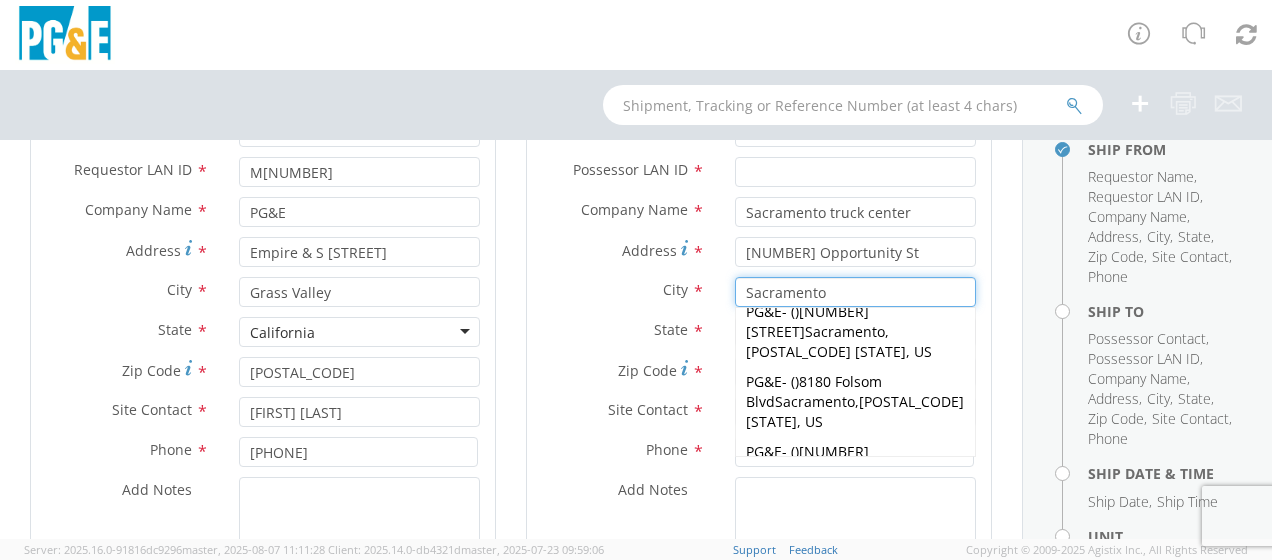 type on "Sacramento" 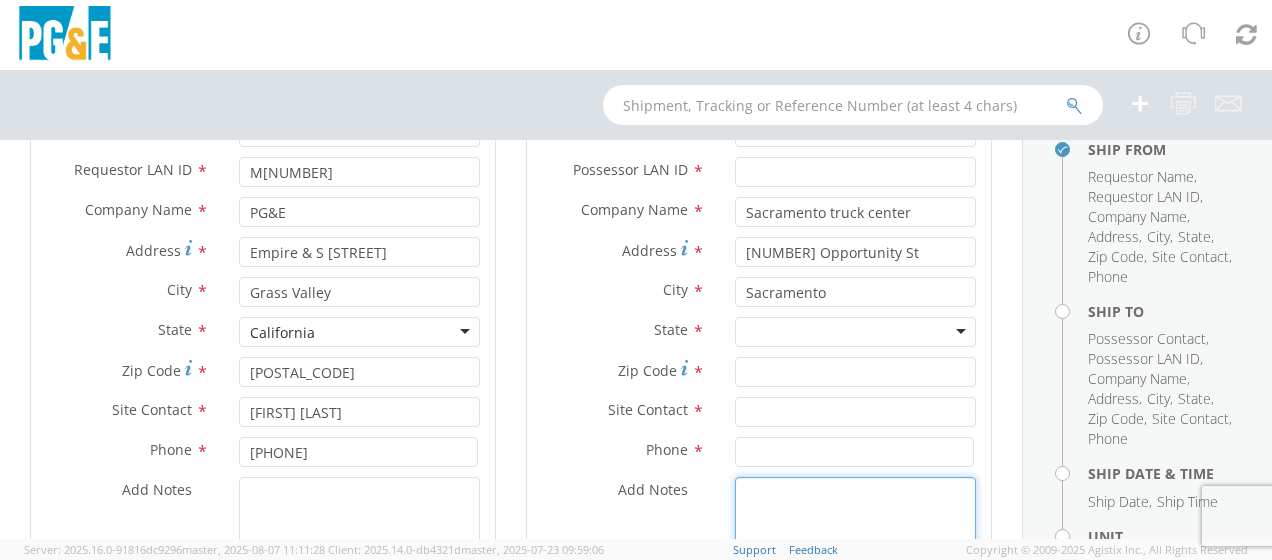 click on "Add Notes        *" at bounding box center (855, 545) 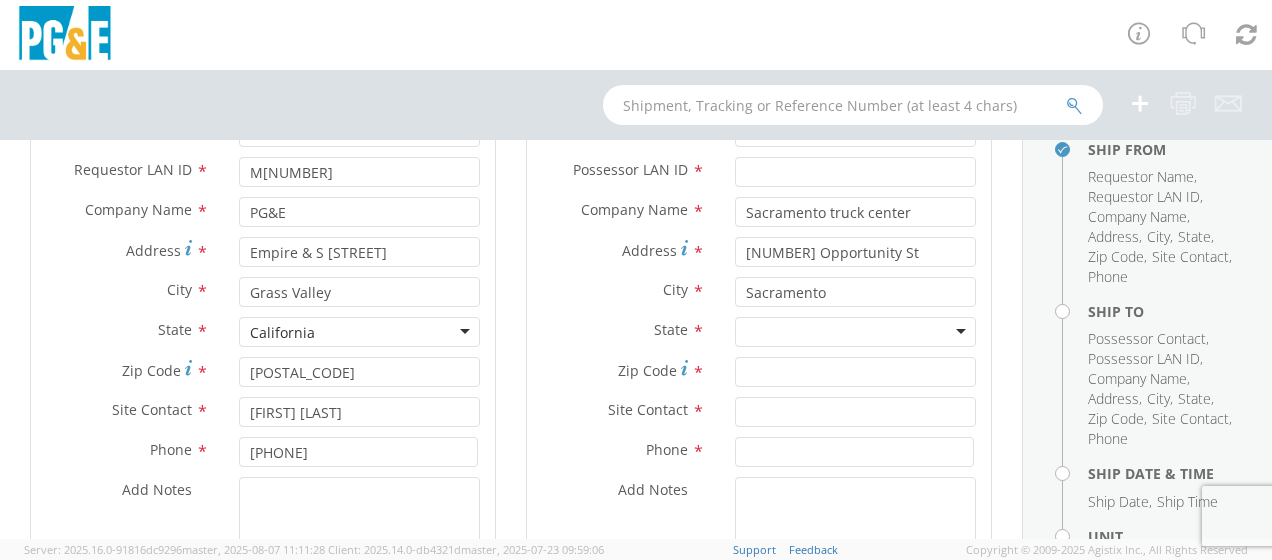 click at bounding box center (855, 332) 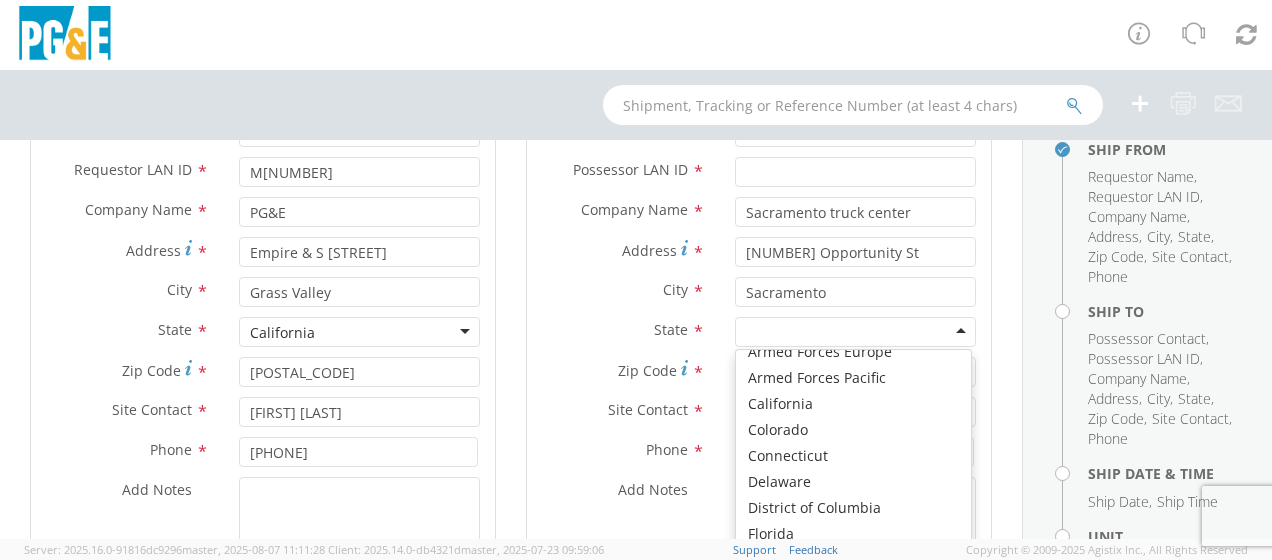 scroll, scrollTop: 152, scrollLeft: 0, axis: vertical 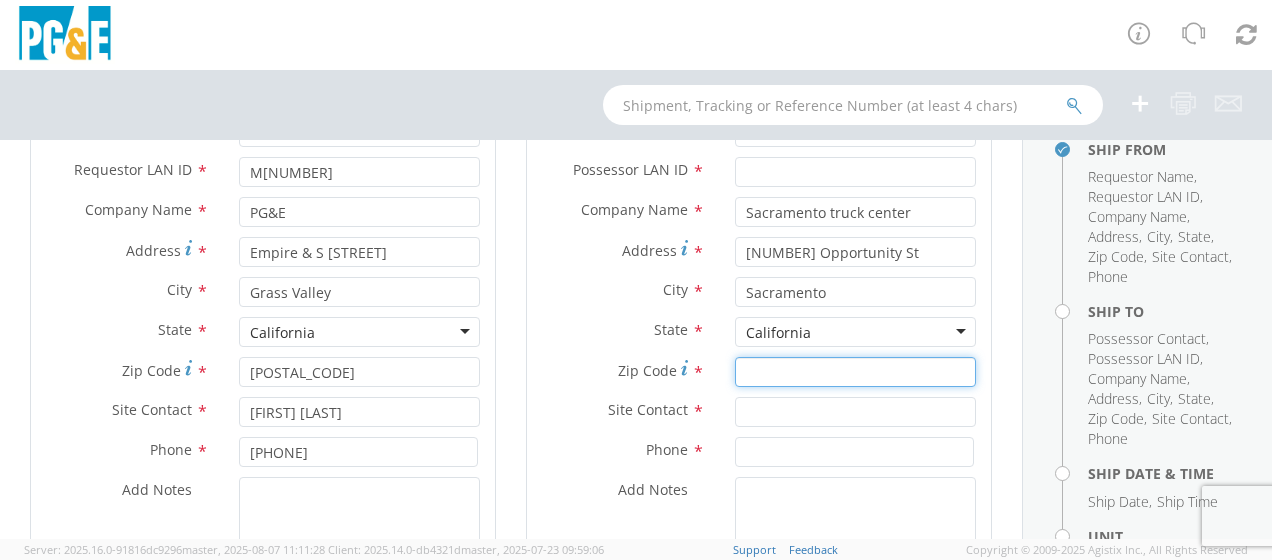 click on "Zip Code        *" at bounding box center [855, 372] 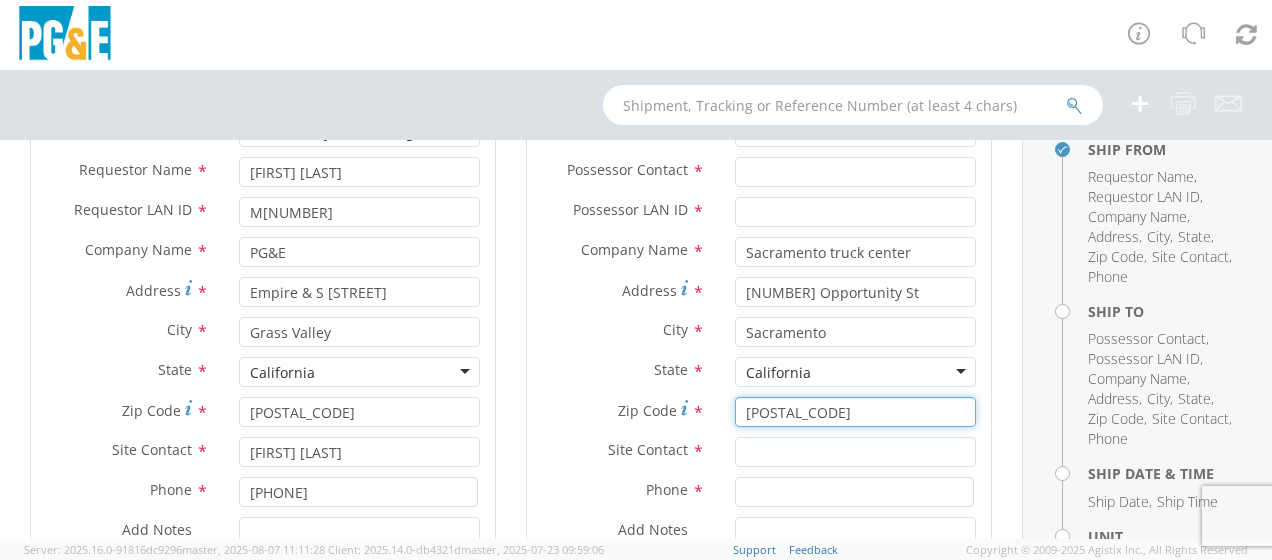 scroll, scrollTop: 120, scrollLeft: 0, axis: vertical 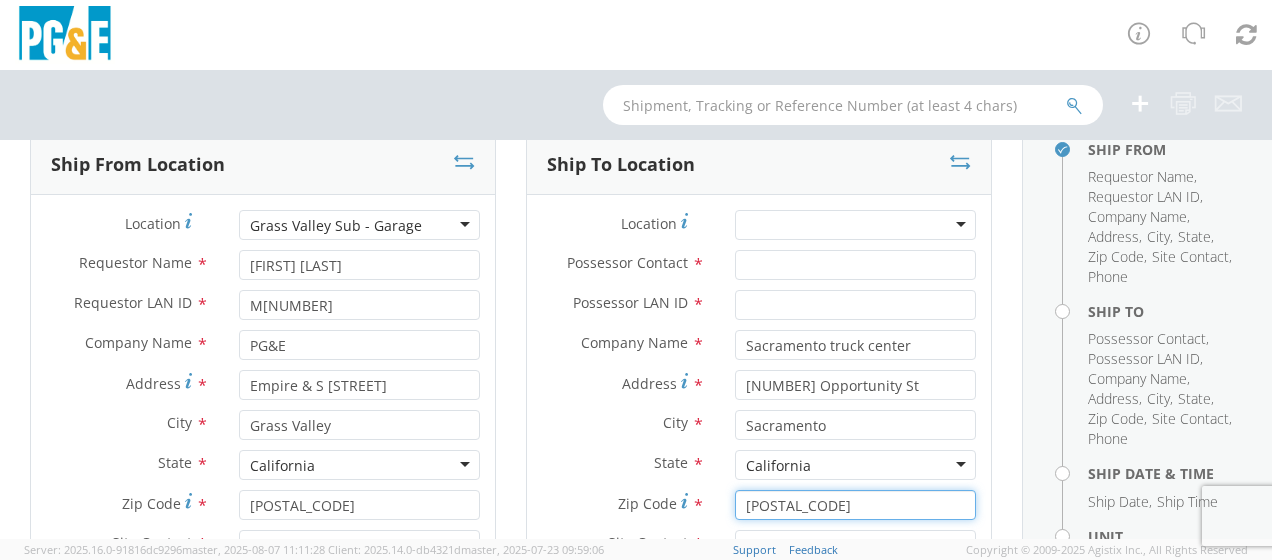 type on "[POSTAL_CODE]" 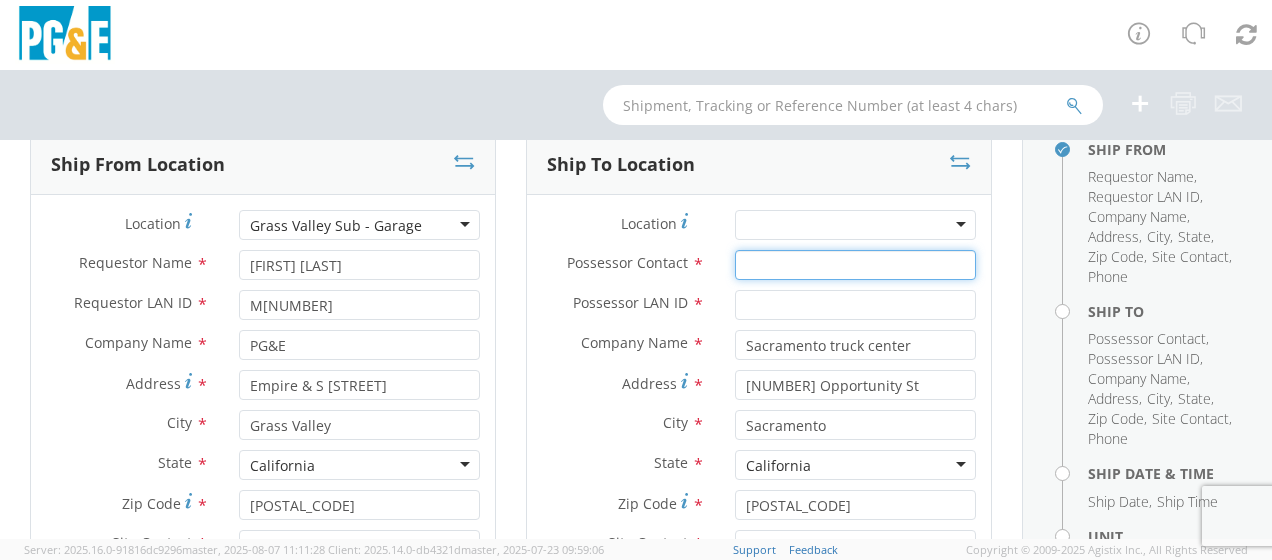 click on "Possessor Contact        *" at bounding box center (855, 265) 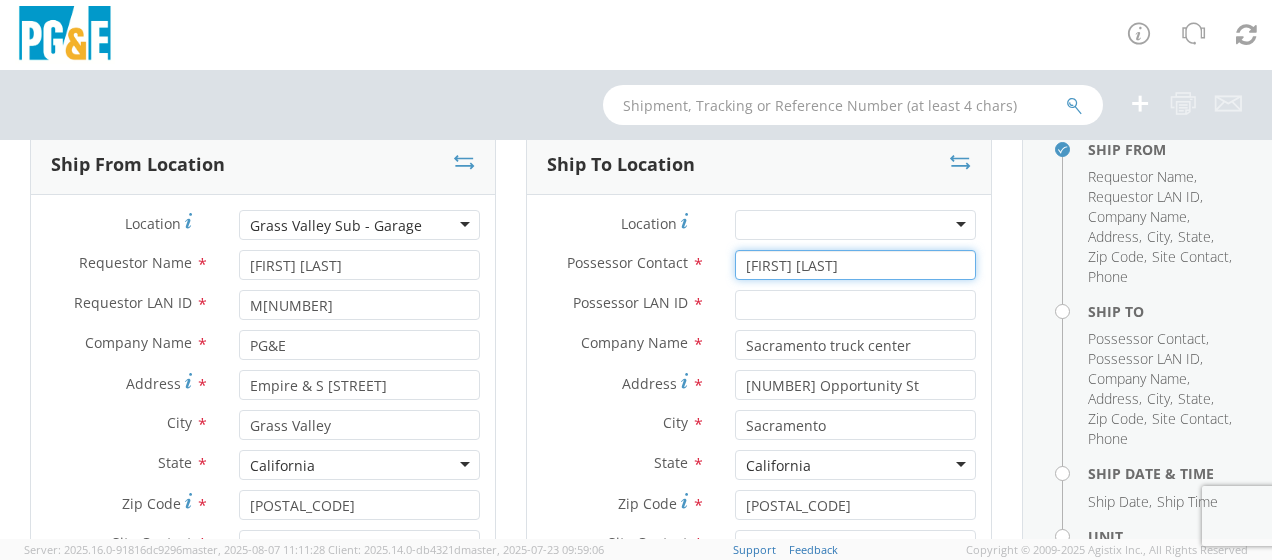 type on "[FIRST] [LAST]" 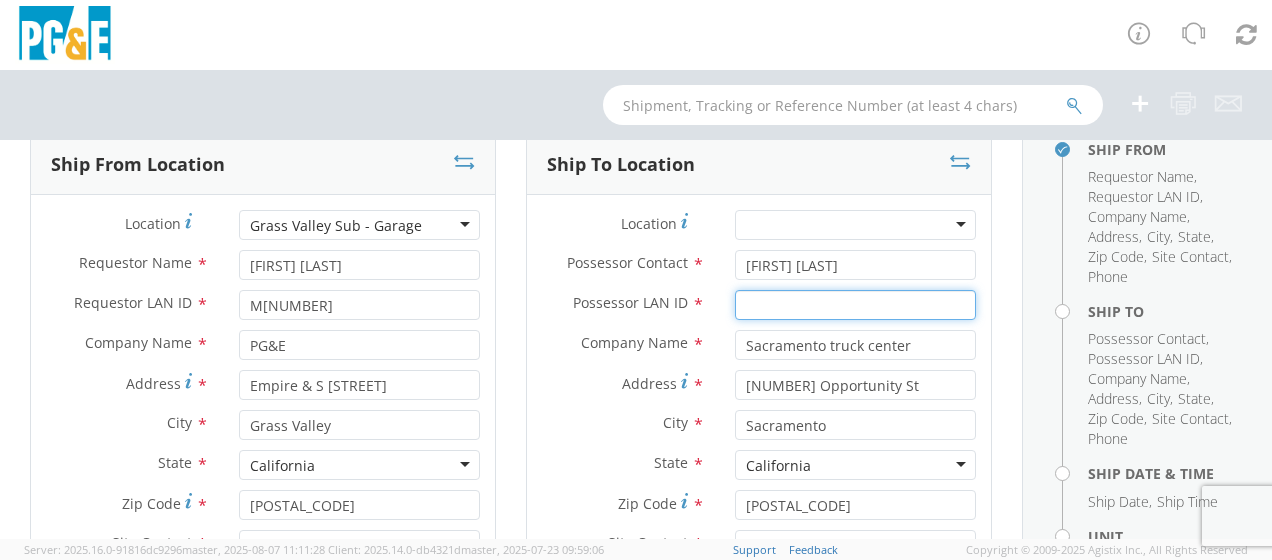 click on "Possessor LAN ID        *" at bounding box center (855, 305) 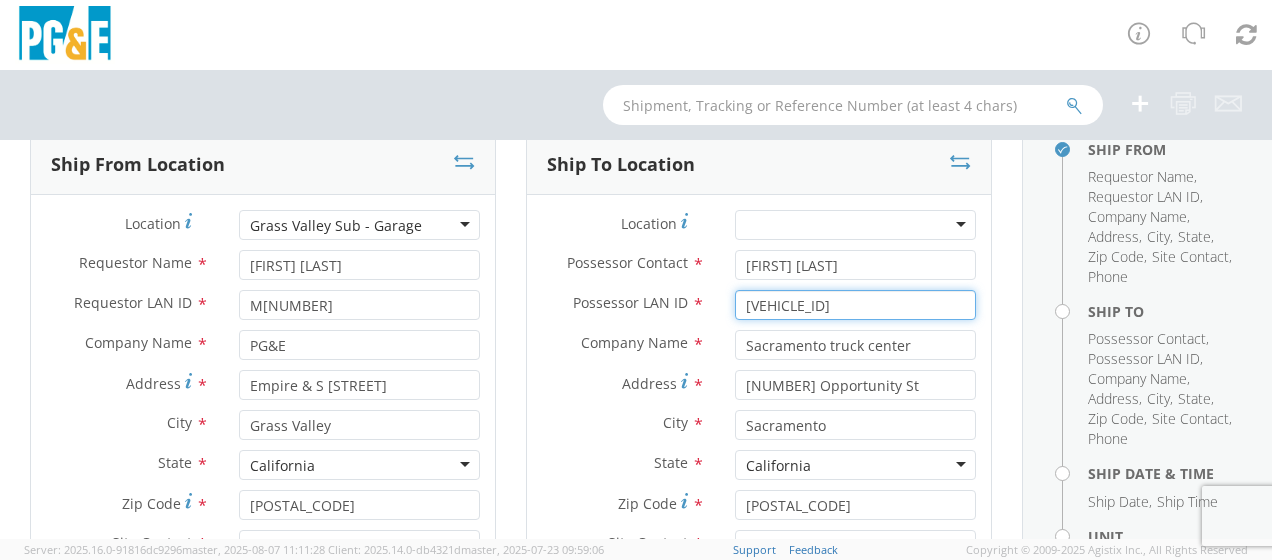 type on "[VEHICLE_ID]" 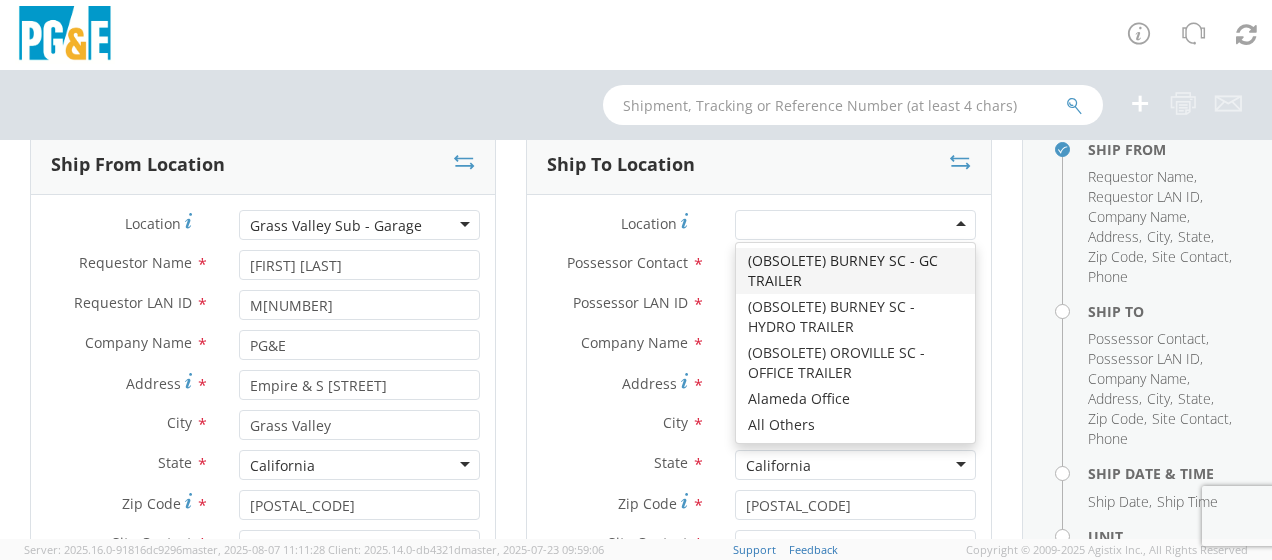 click at bounding box center [855, 225] 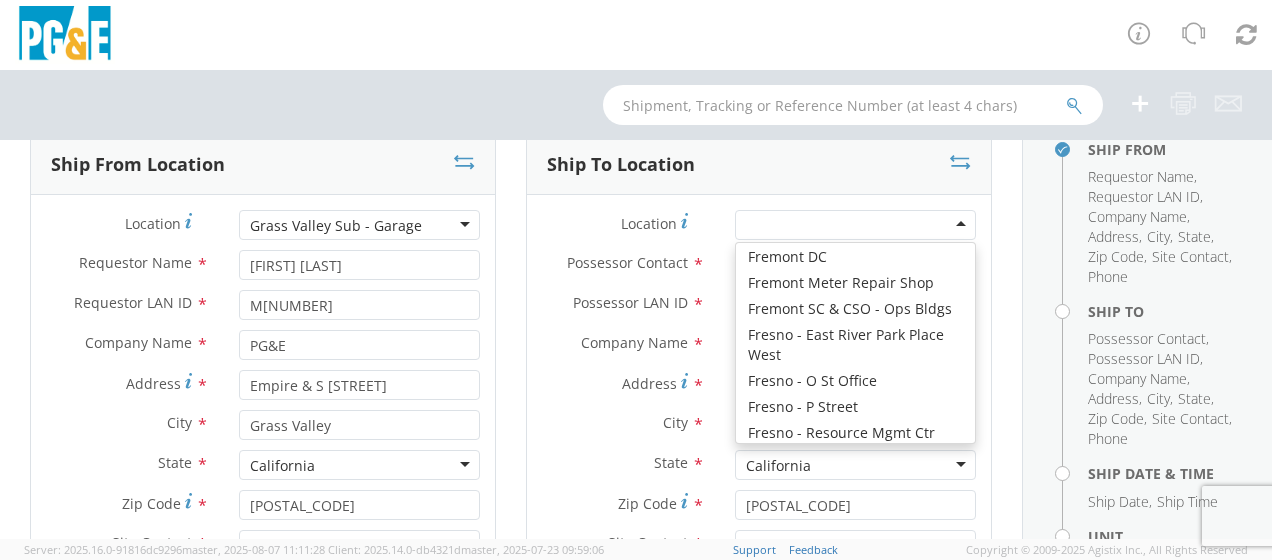 scroll, scrollTop: 4016, scrollLeft: 0, axis: vertical 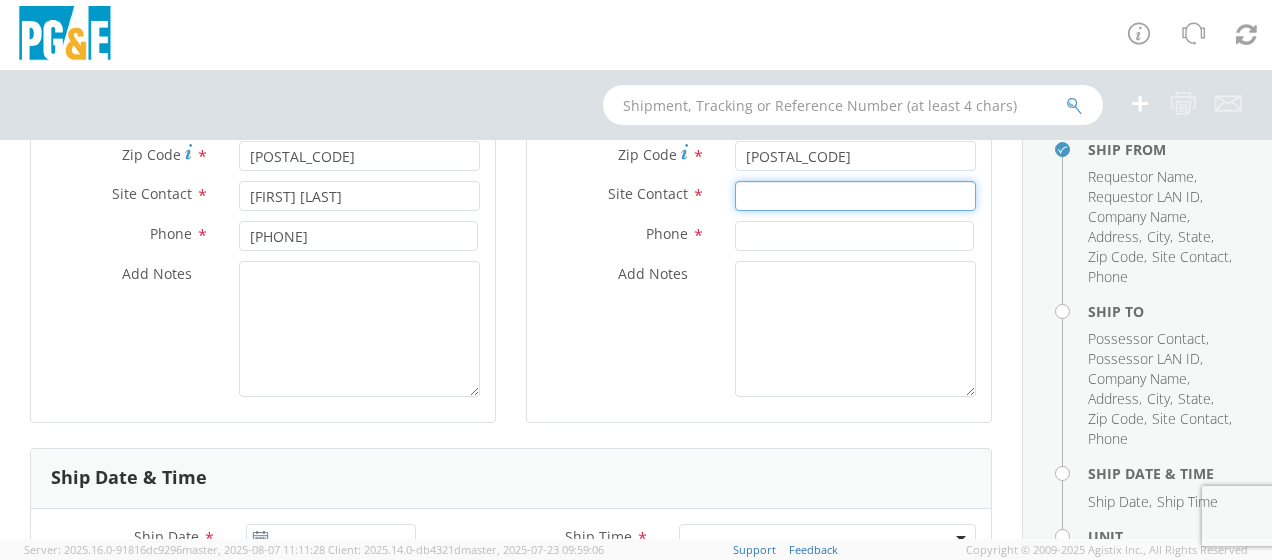 click at bounding box center [855, 196] 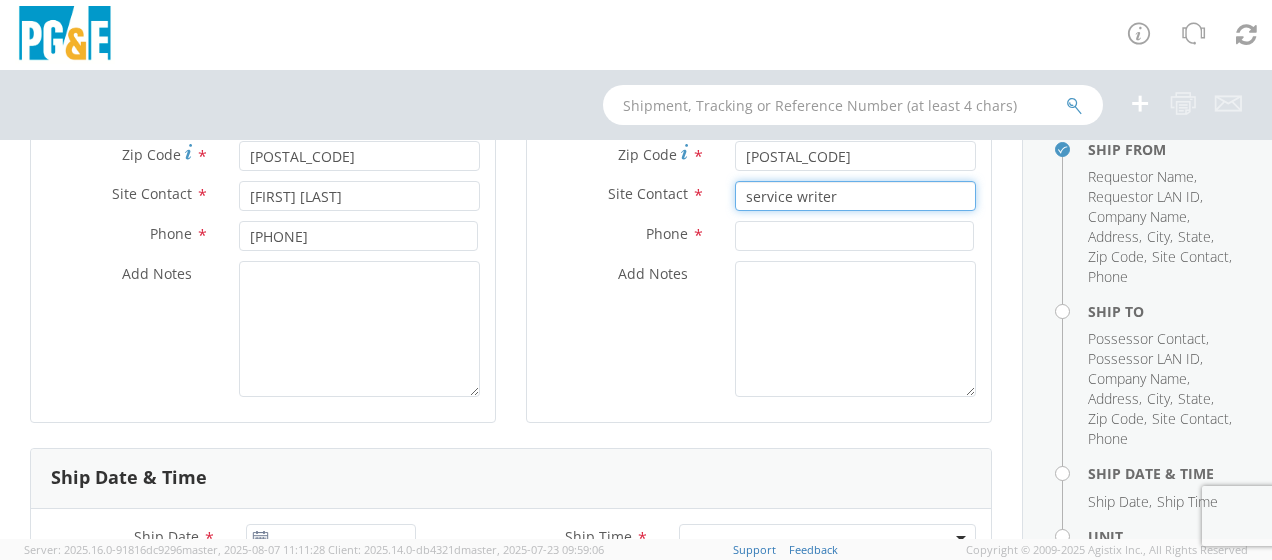 type on "service writer" 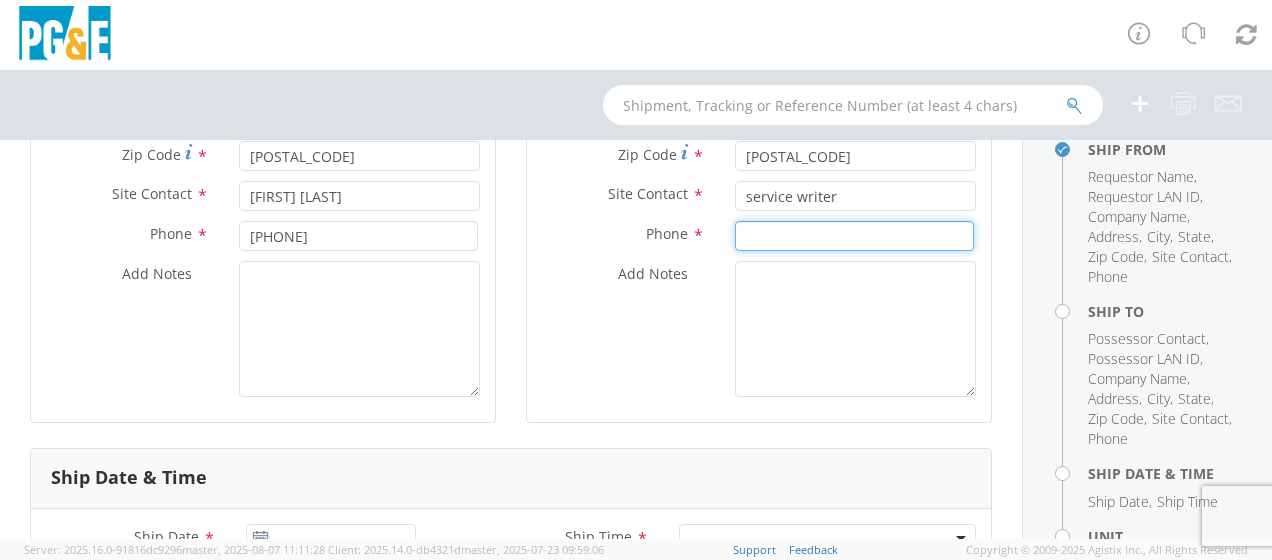 click at bounding box center (854, 236) 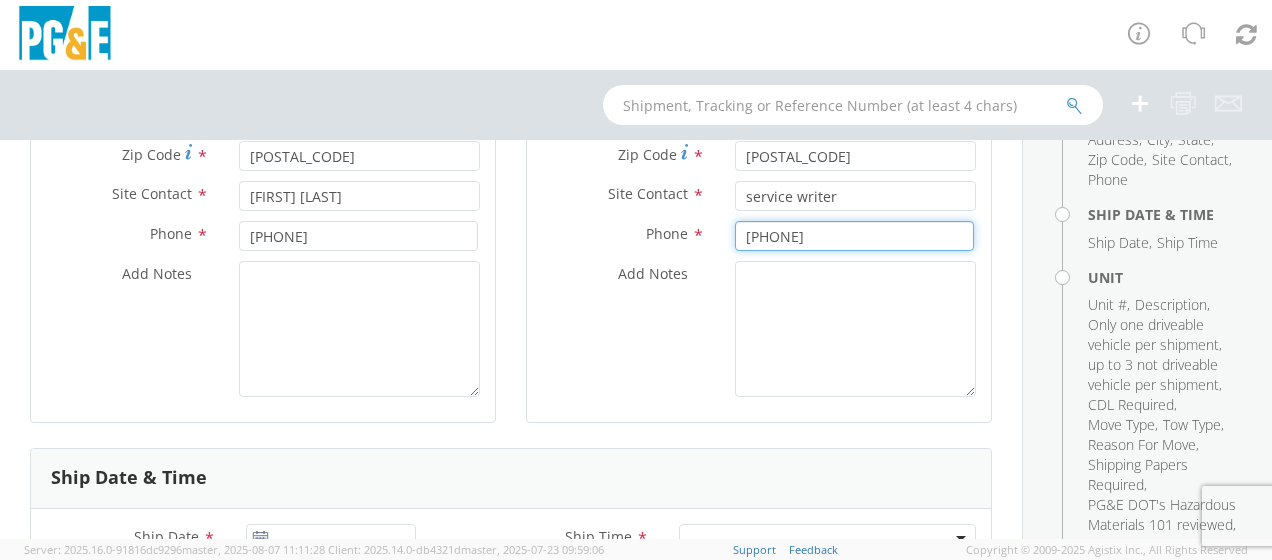 scroll, scrollTop: 367, scrollLeft: 0, axis: vertical 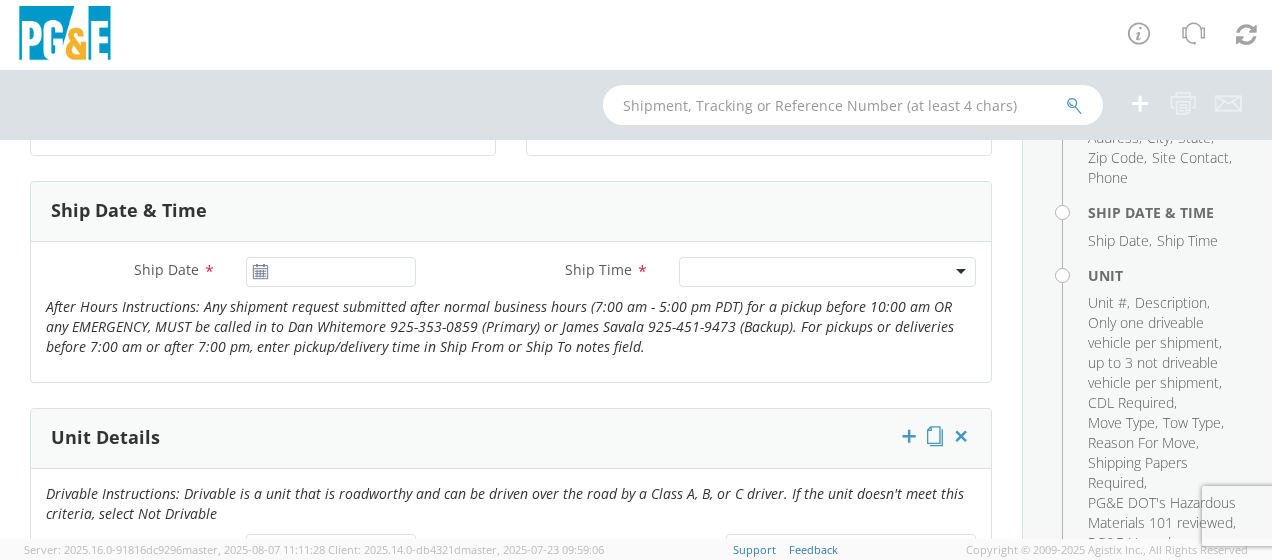 type on "[PHONE]" 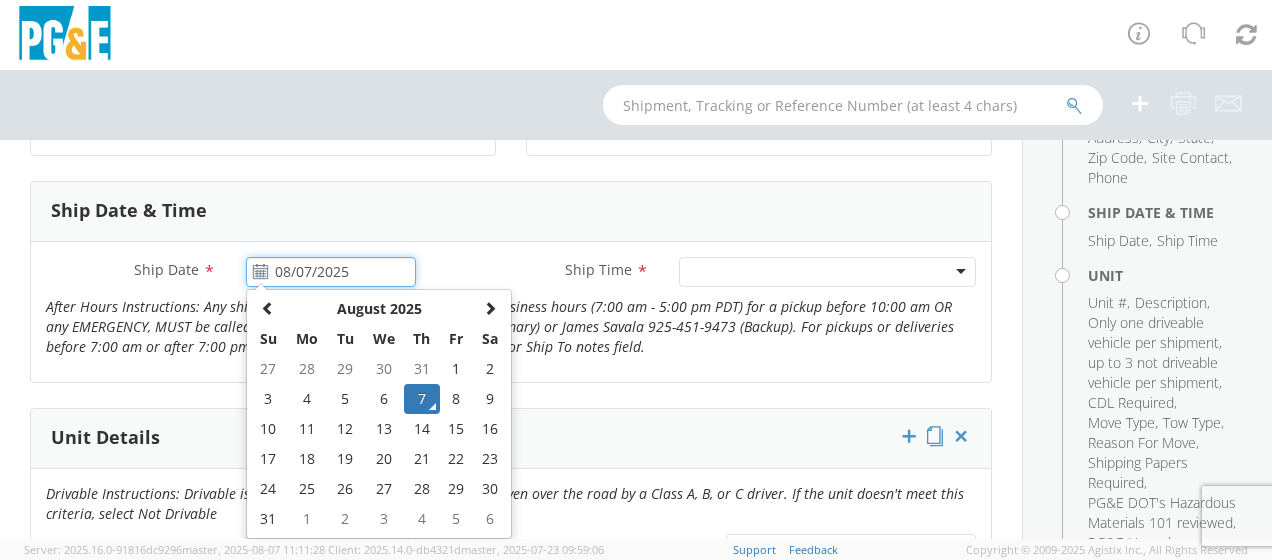 click on "08/07/2025" at bounding box center (331, 272) 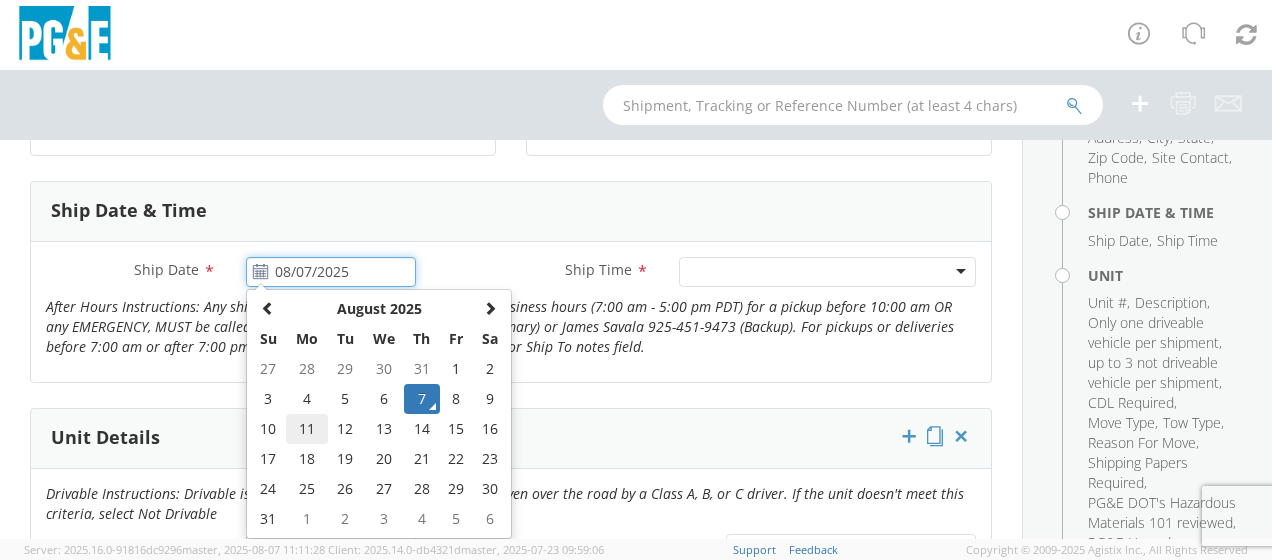 click on "11" 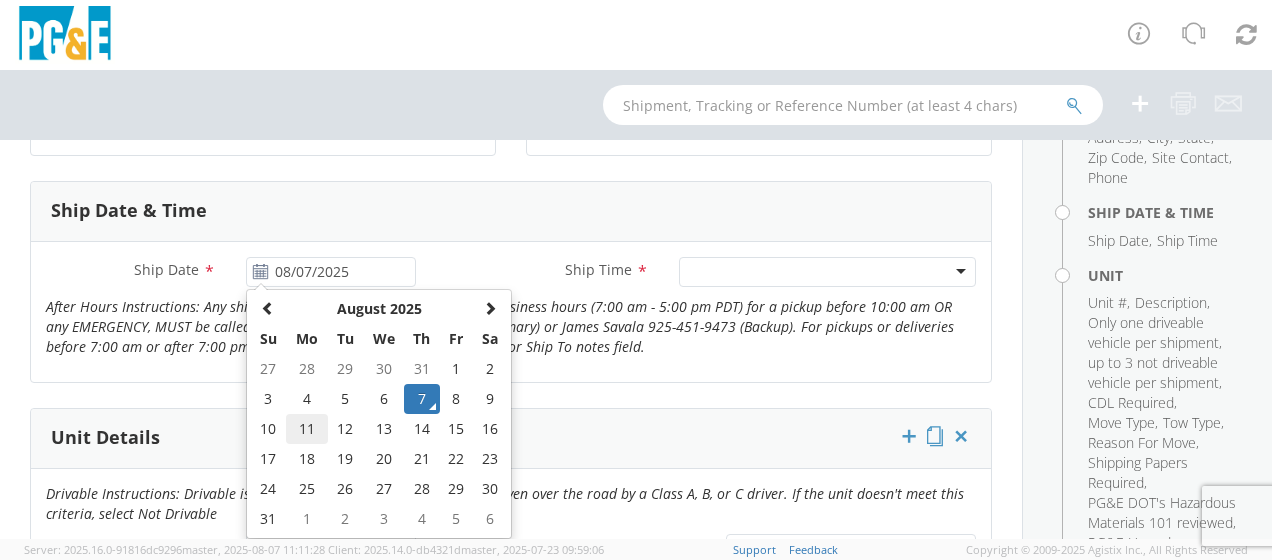 type on "08/11/2025" 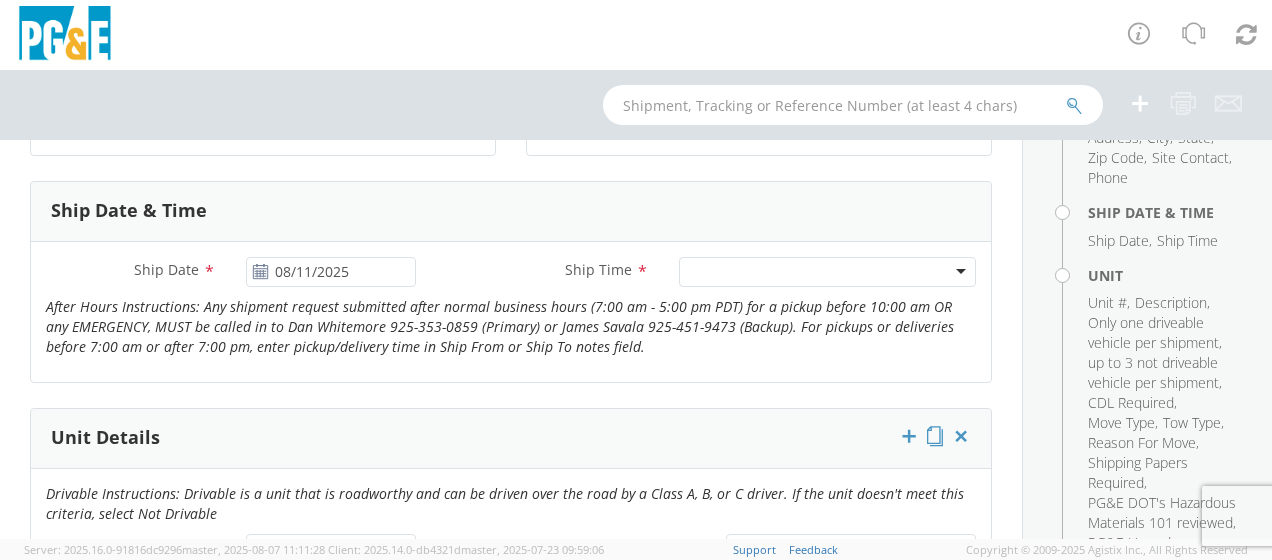 click 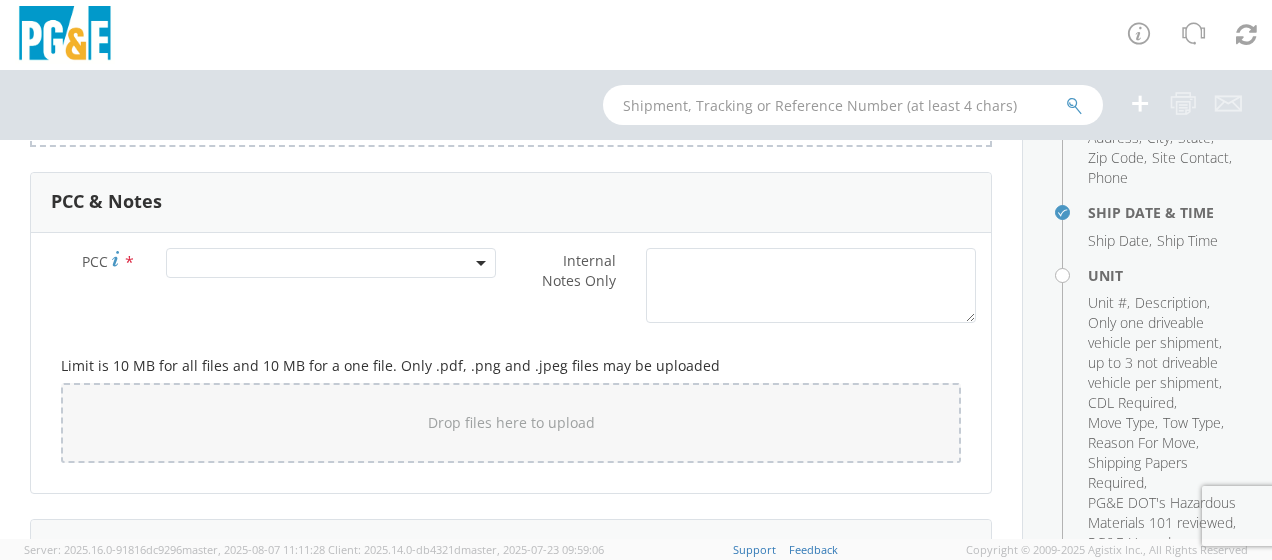 scroll, scrollTop: 1596, scrollLeft: 0, axis: vertical 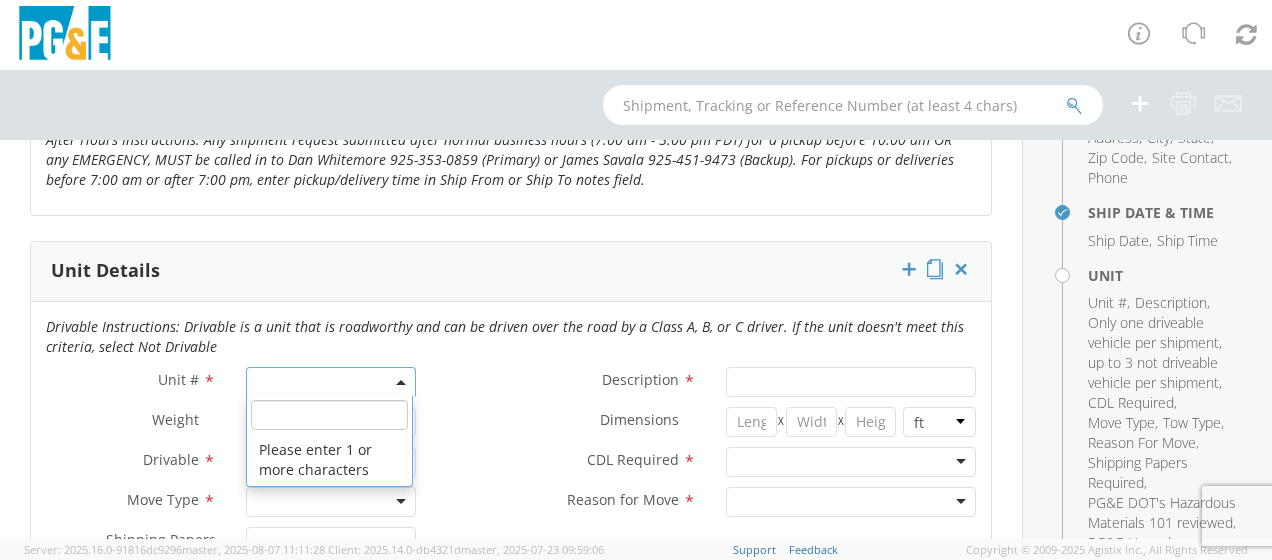 click 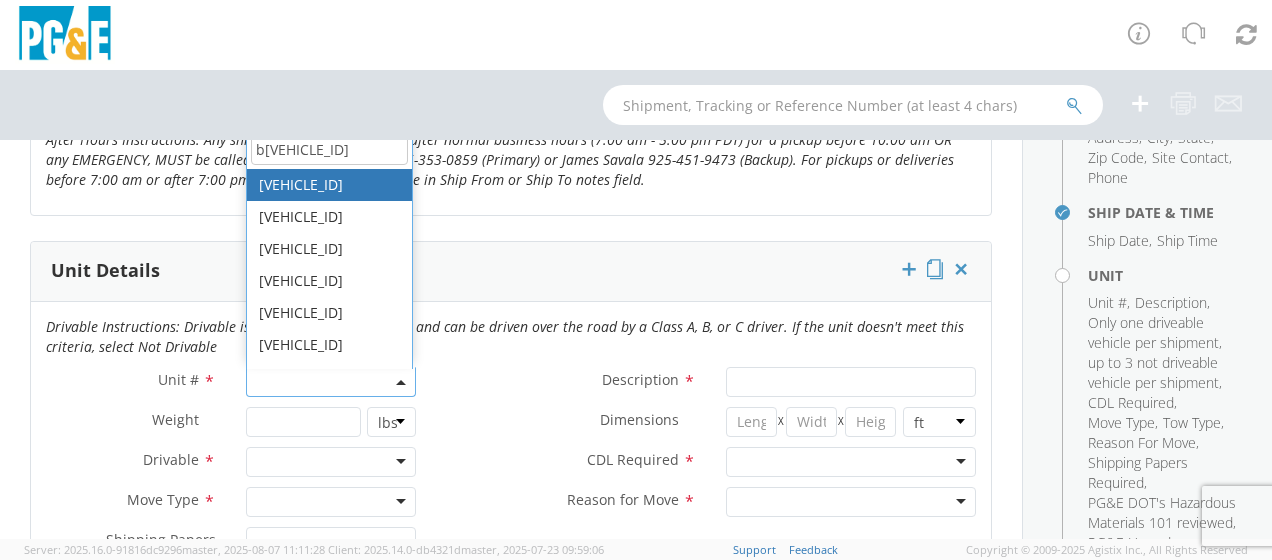 scroll, scrollTop: 903, scrollLeft: 0, axis: vertical 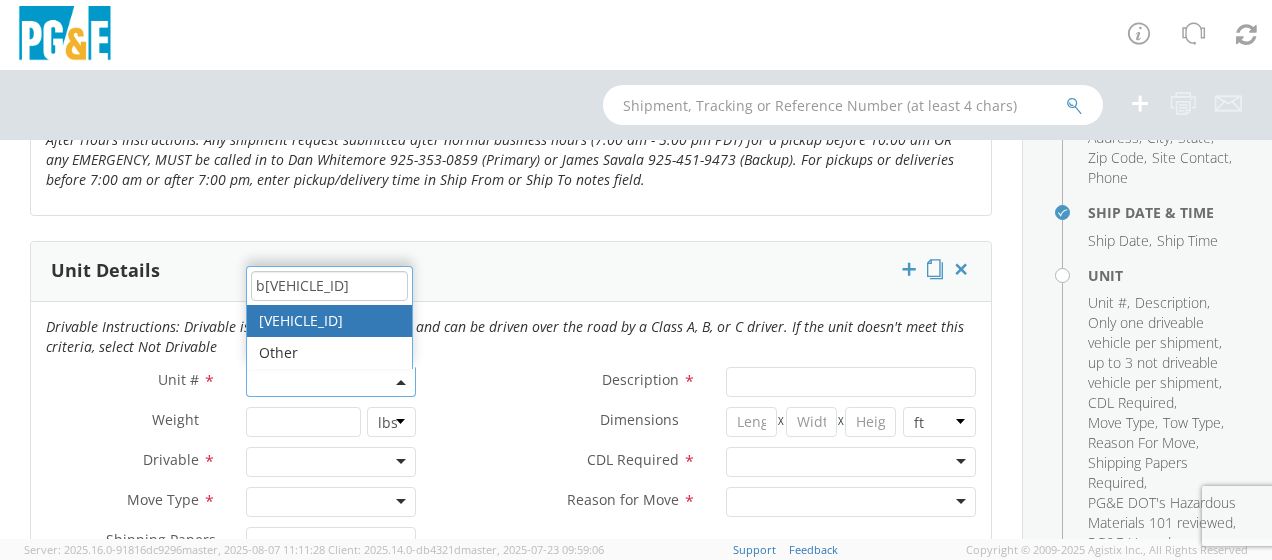 type on "b[VEHICLE_ID]" 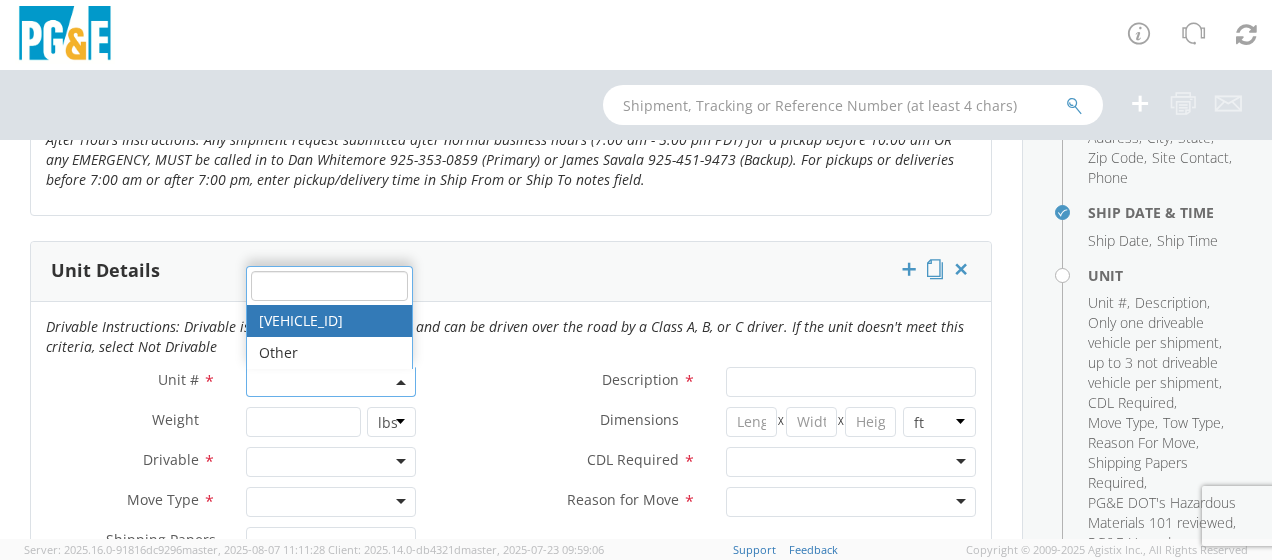 type on "TRUCK; MEDIUM LINE 4X4" 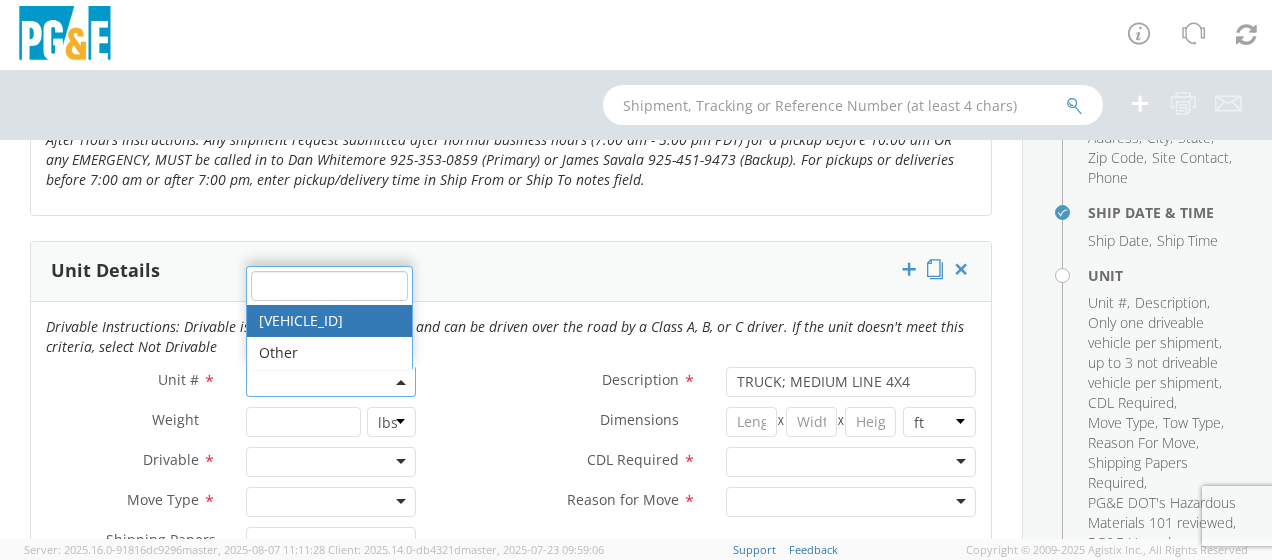 select on "[VEHICLE_ID]" 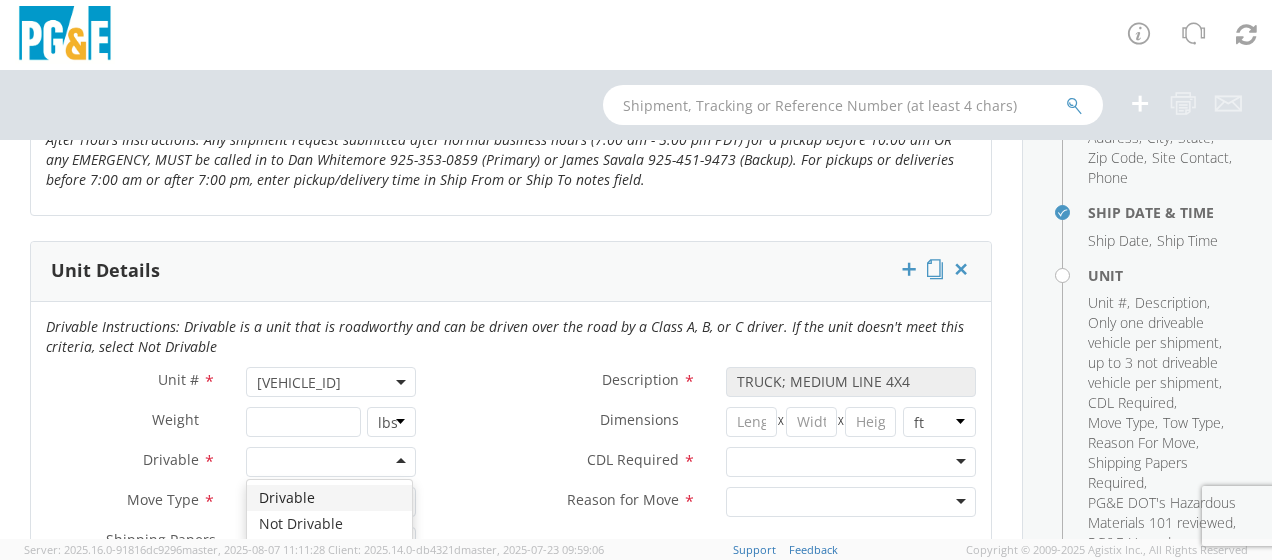 click 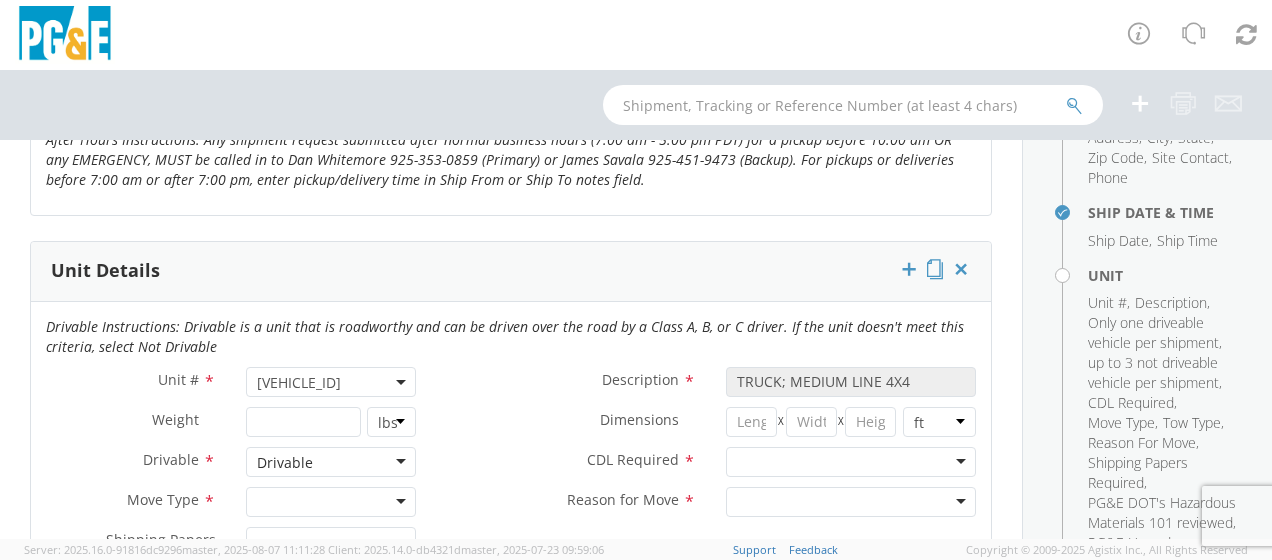 click 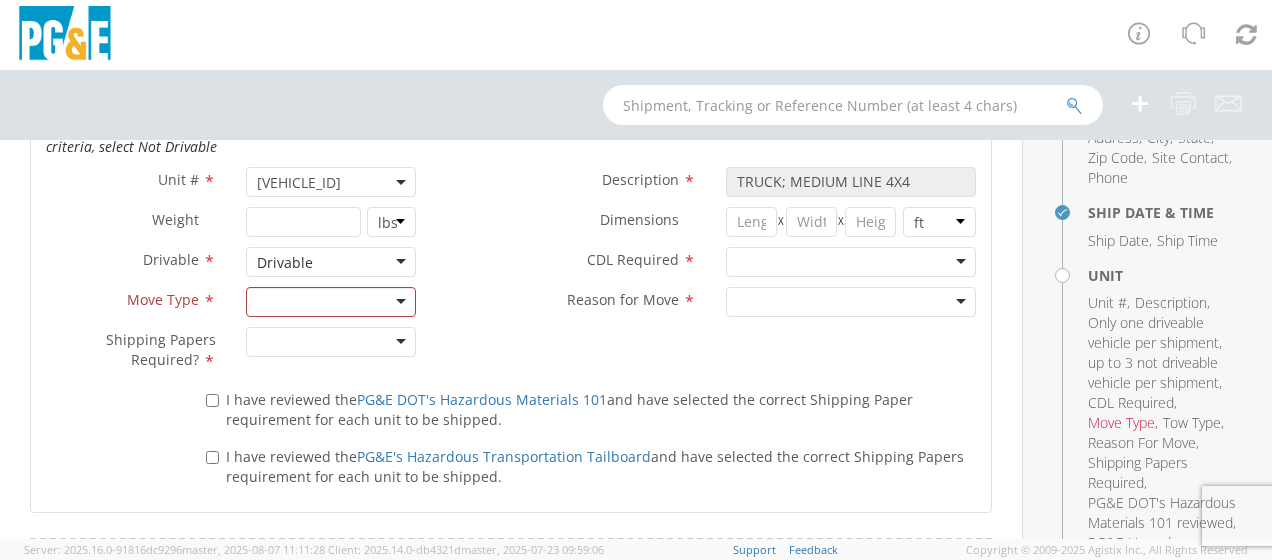 scroll, scrollTop: 1170, scrollLeft: 0, axis: vertical 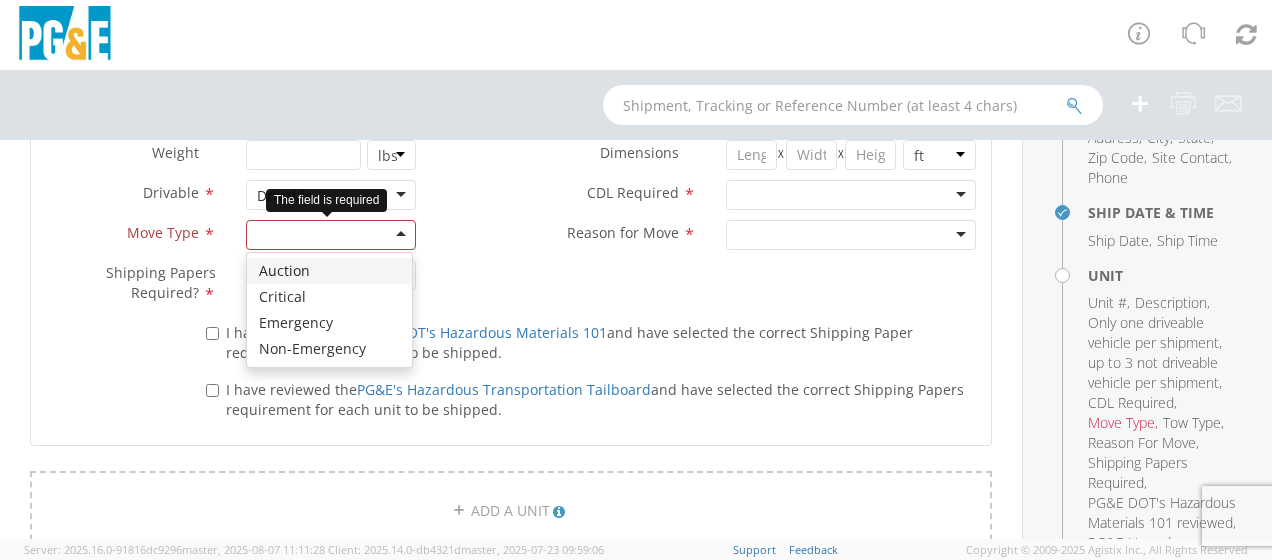 click 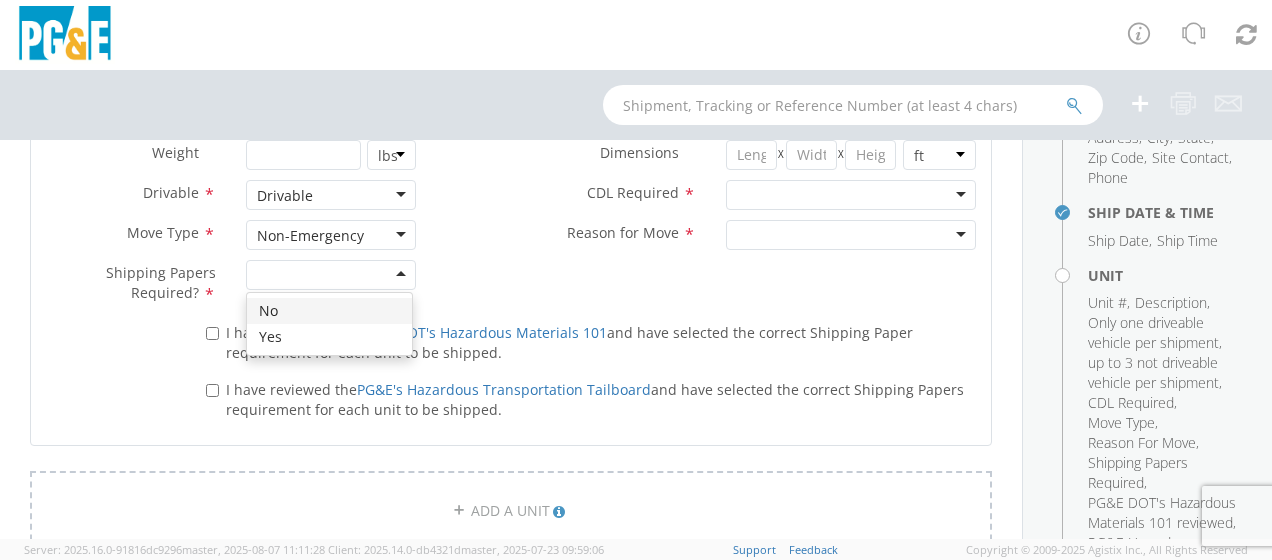 click 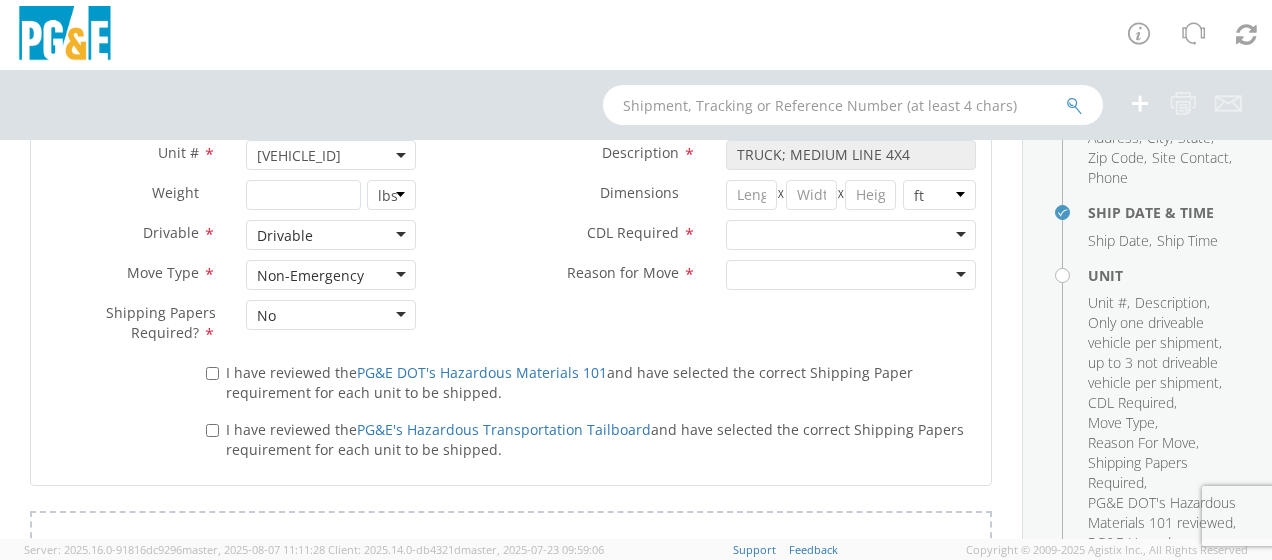 scroll, scrollTop: 970, scrollLeft: 0, axis: vertical 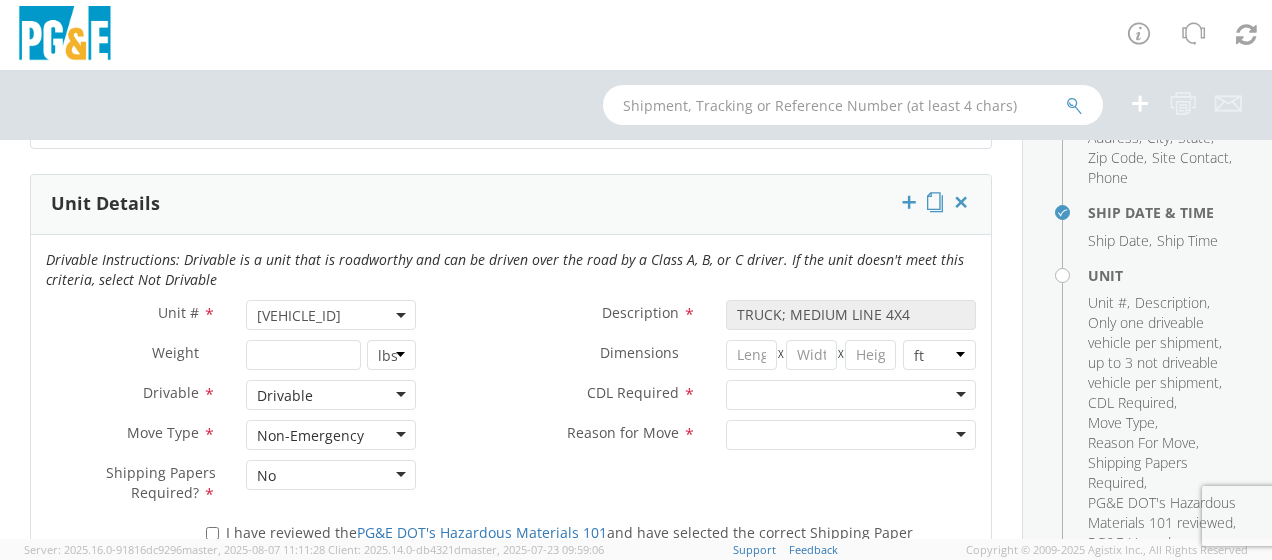click 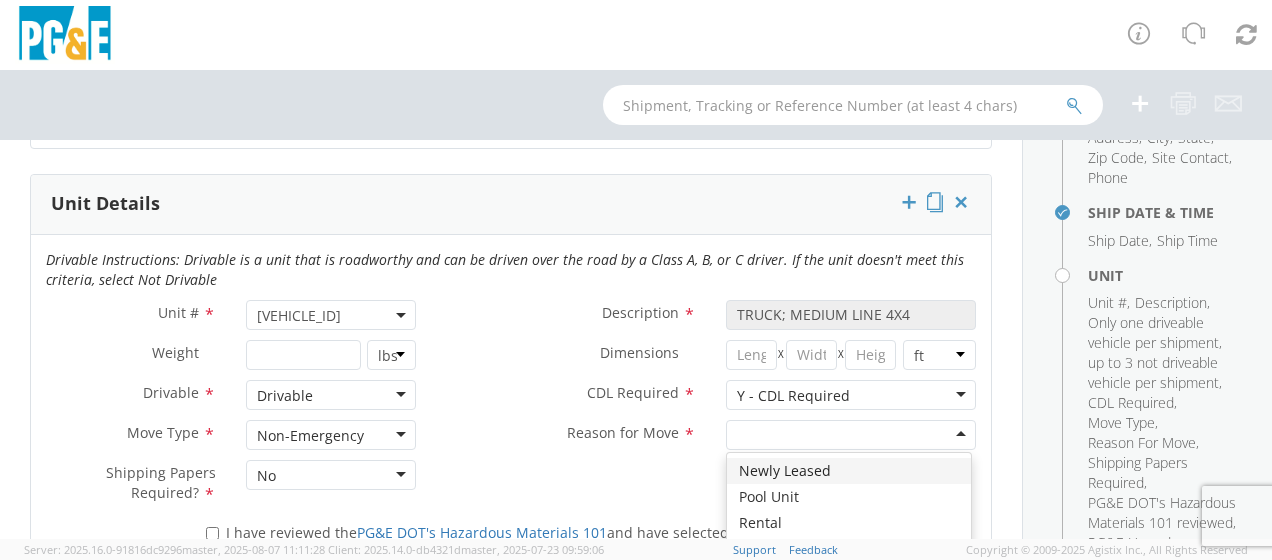 click 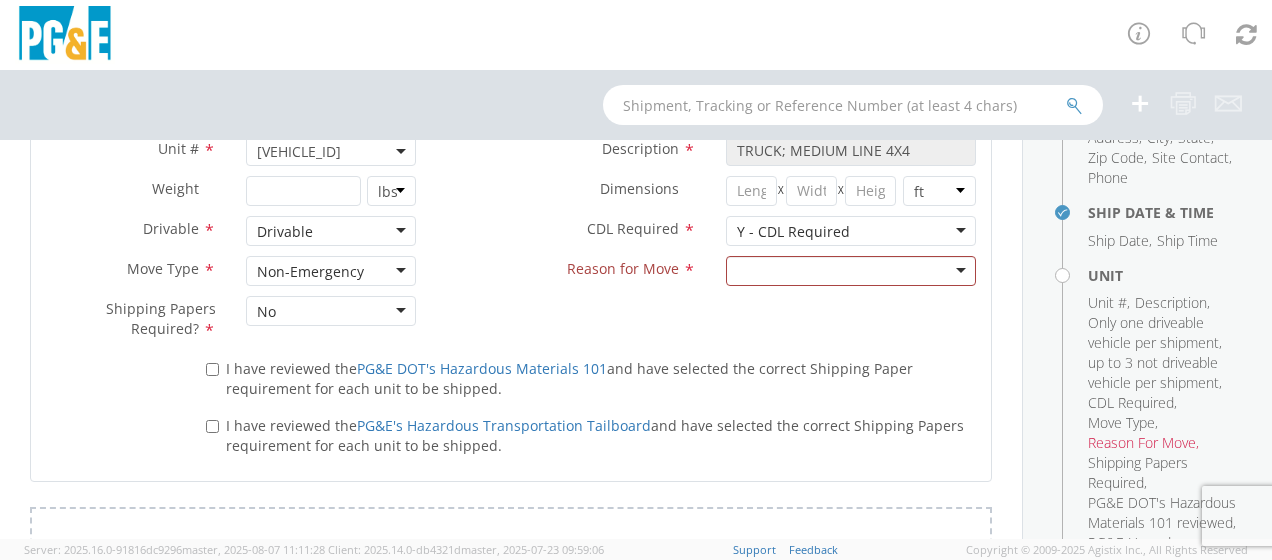 scroll, scrollTop: 1205, scrollLeft: 0, axis: vertical 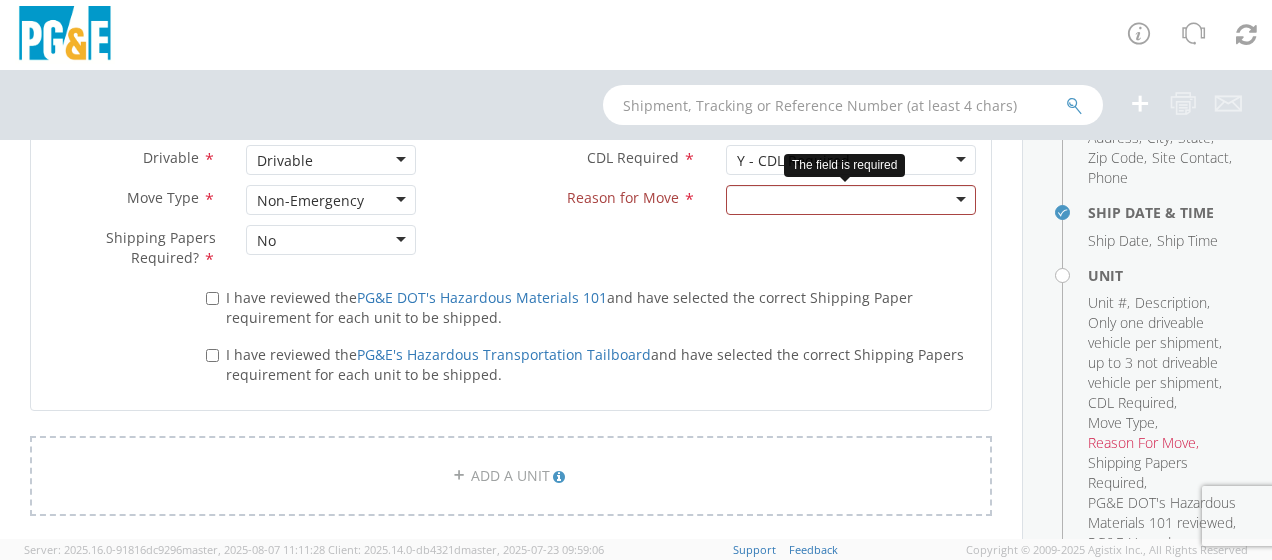 click 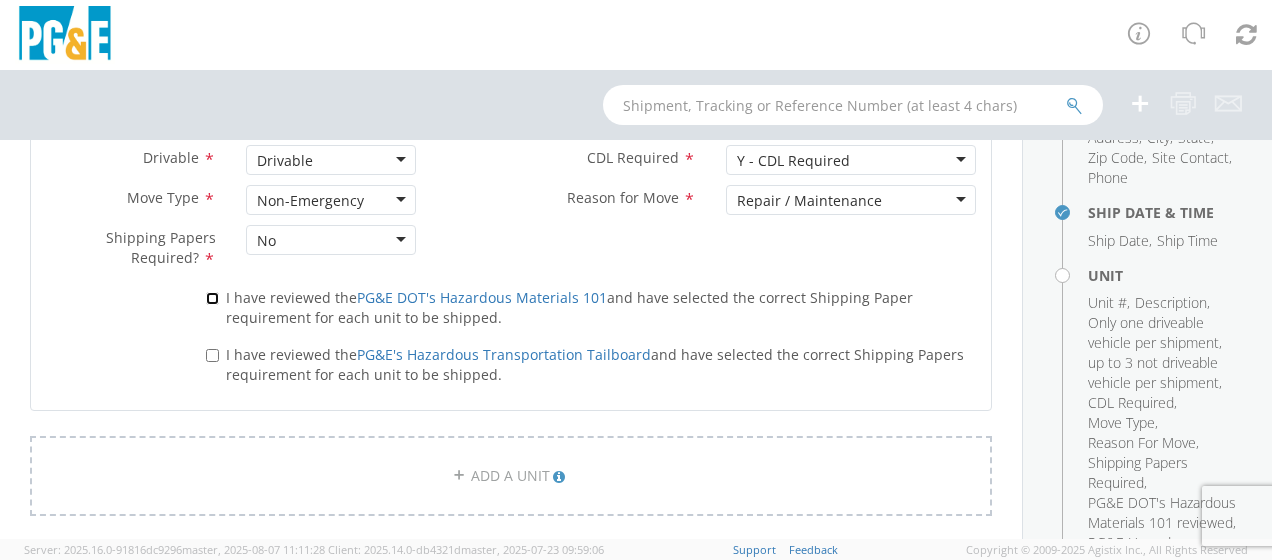 click on "I have reviewed the  PG&E DOT's Hazardous Materials 101
and have selected the correct Shipping Paper requirement for each unit to be shipped." at bounding box center [212, 298] 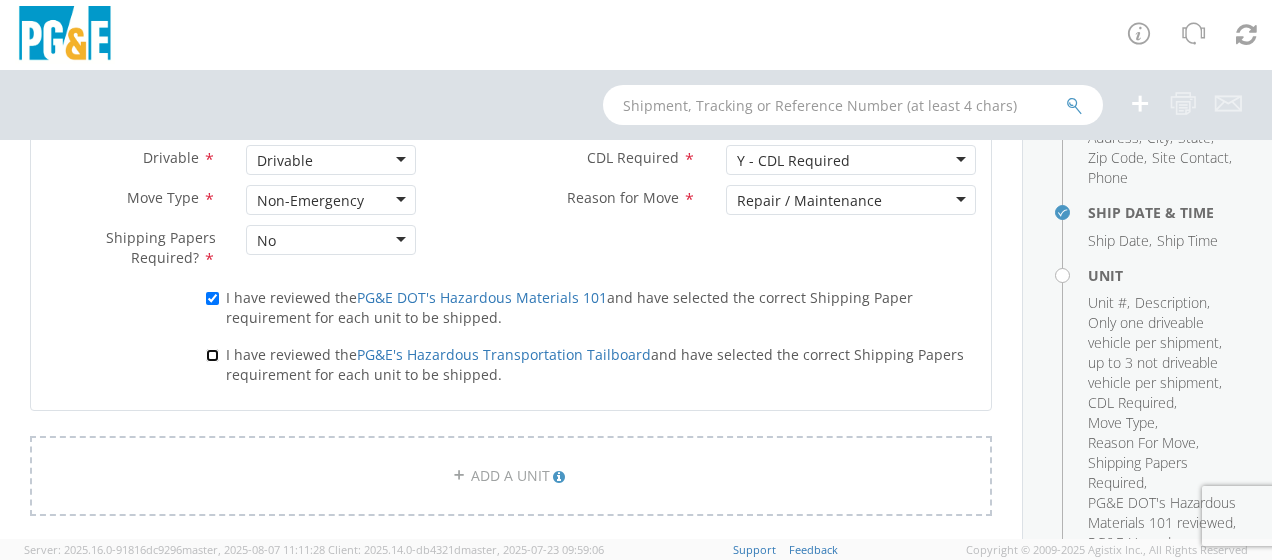 click on "I have reviewed the  PG&E's Hazardous Transportation Tailboard
and have selected the correct Shipping Papers requirement for each unit to be shipped." at bounding box center [212, 355] 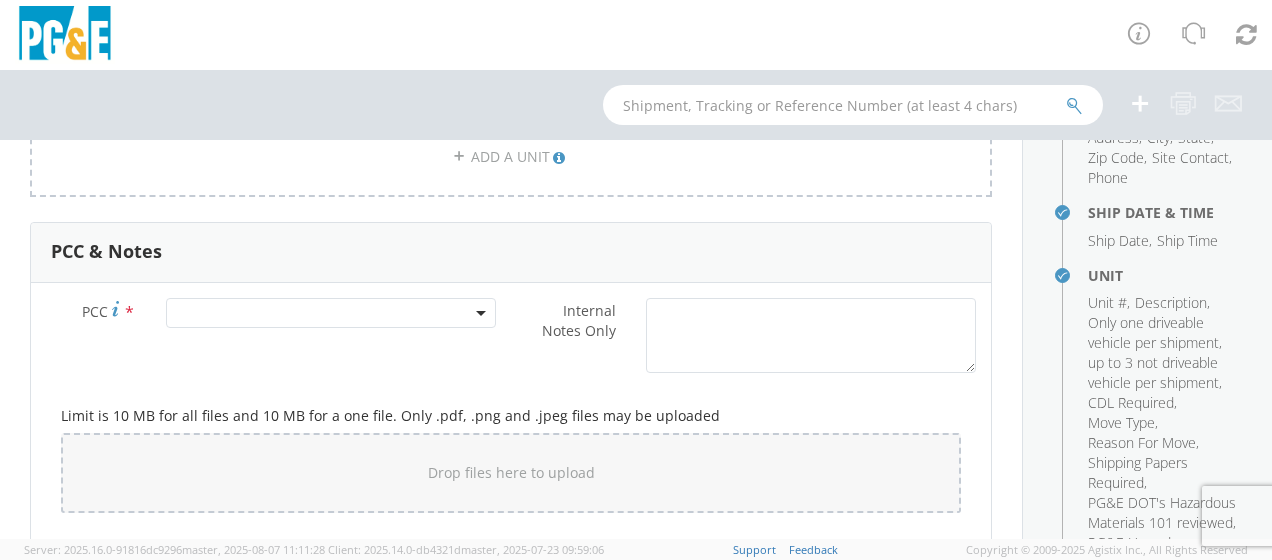 scroll, scrollTop: 1556, scrollLeft: 0, axis: vertical 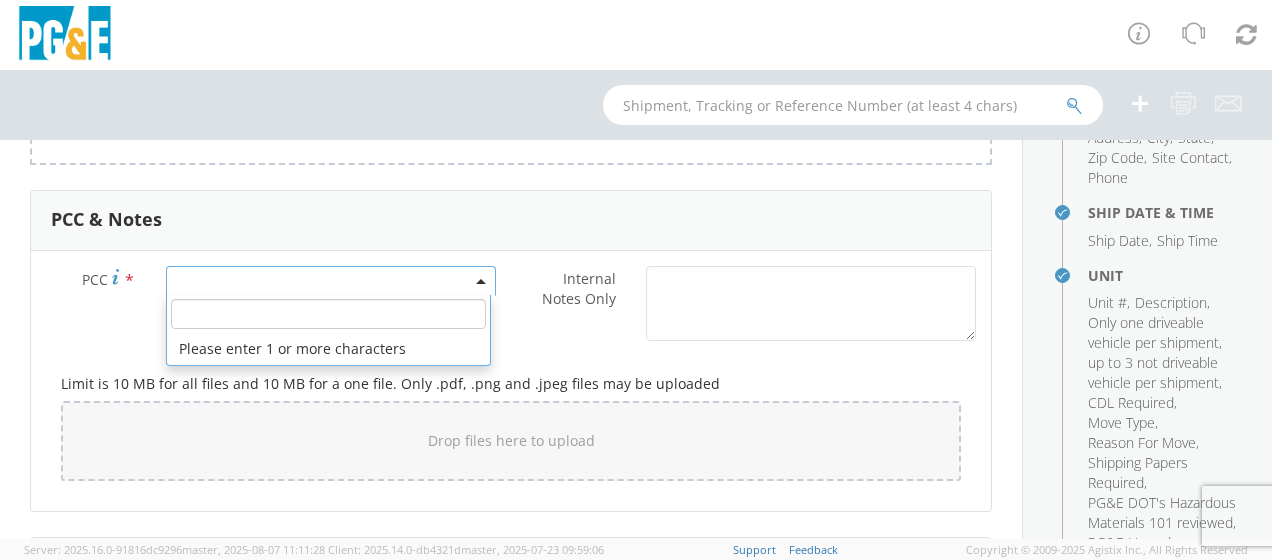 click 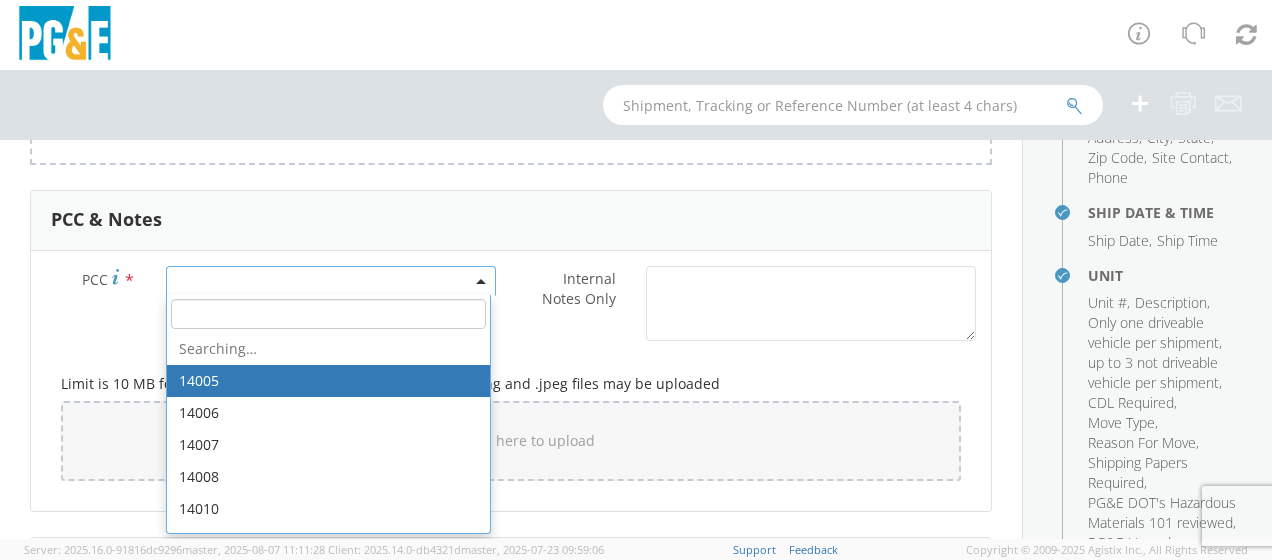 type on "[NUMBER]" 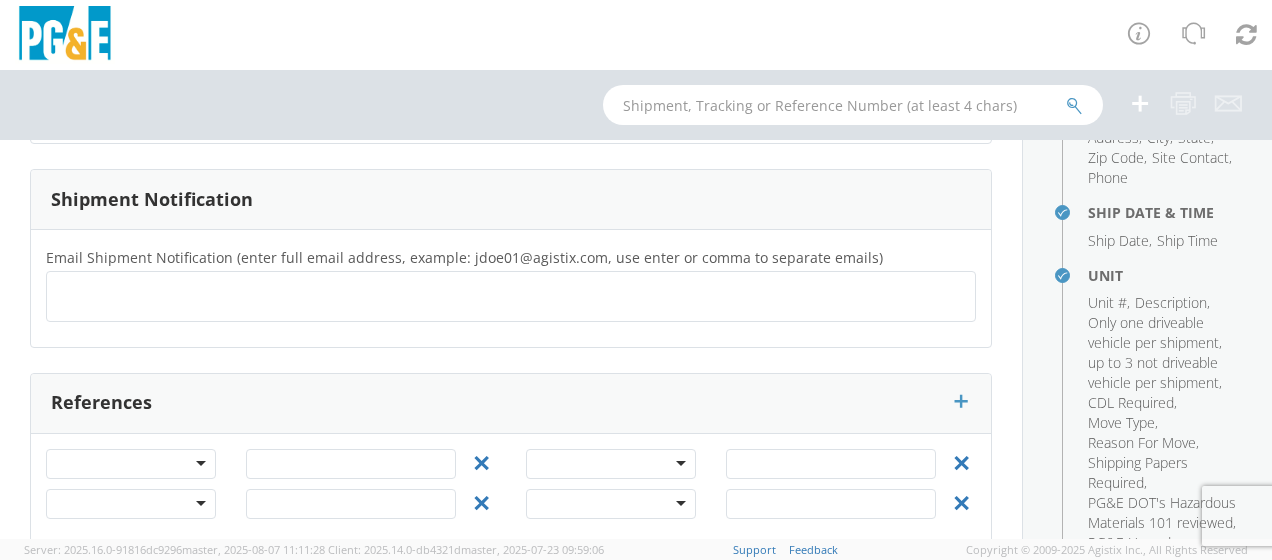 scroll, scrollTop: 1948, scrollLeft: 0, axis: vertical 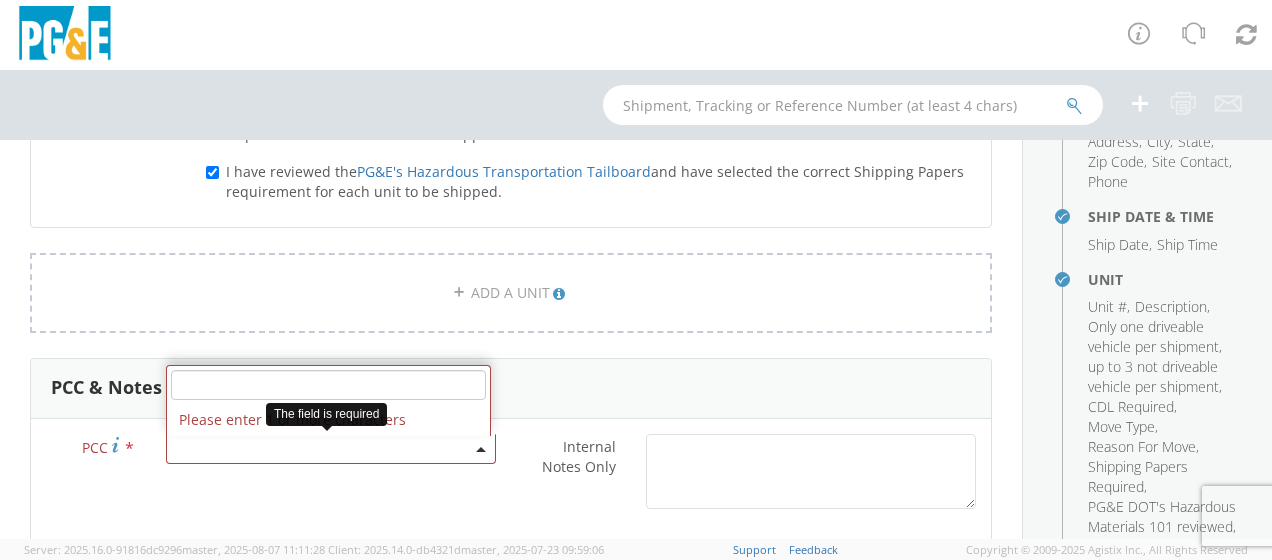 drag, startPoint x: 350, startPoint y: 436, endPoint x: 384, endPoint y: 439, distance: 34.132095 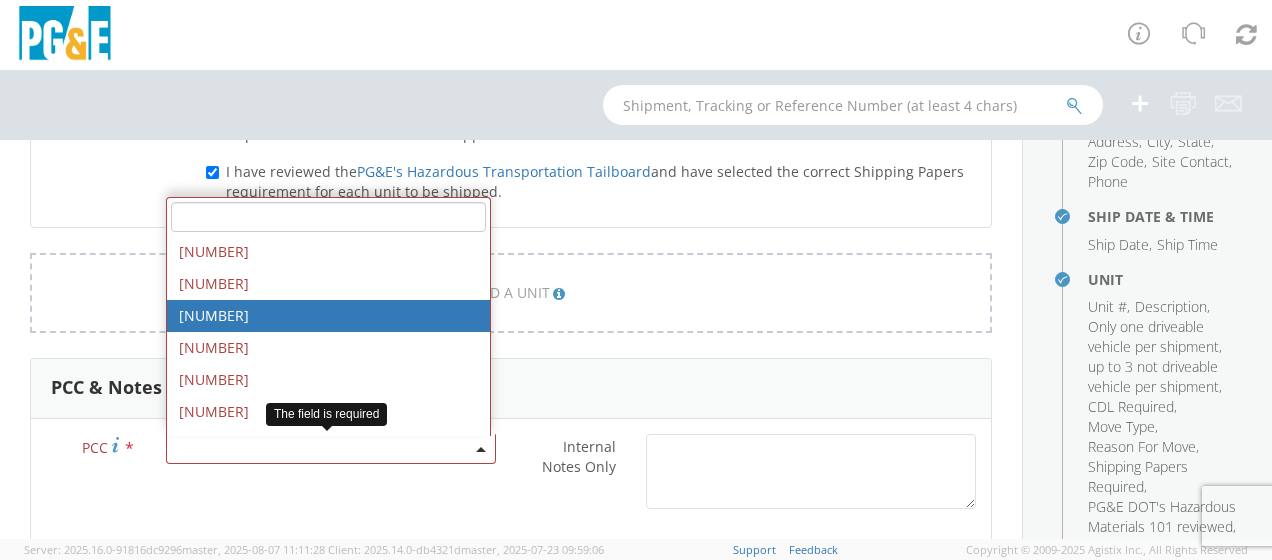 type on "[NUMBER]" 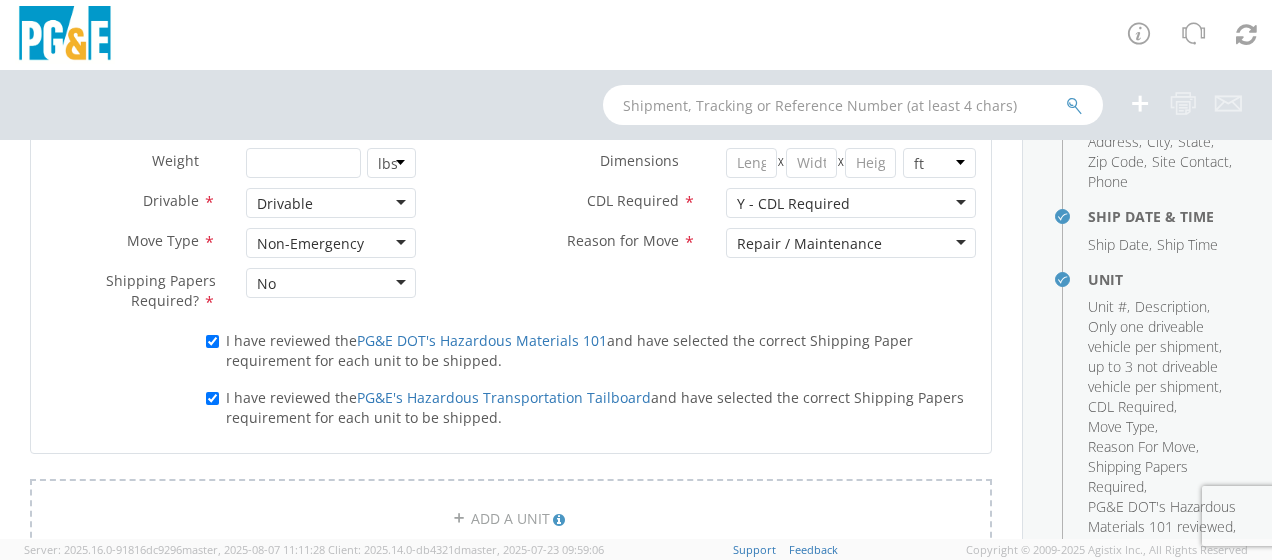 scroll, scrollTop: 988, scrollLeft: 0, axis: vertical 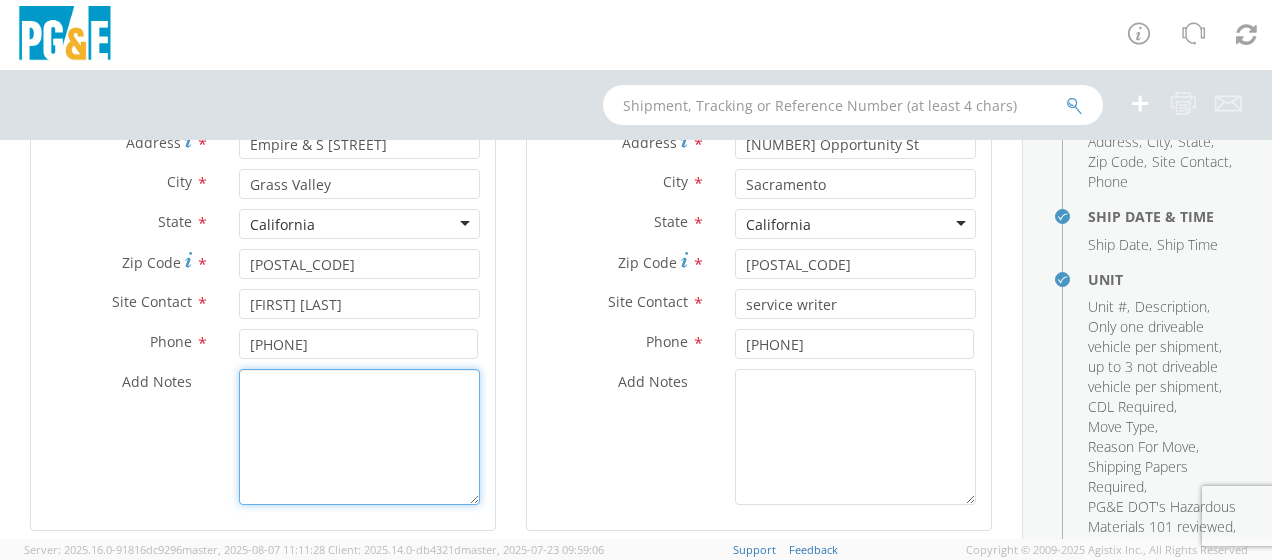 click on "Add Notes        *" at bounding box center [359, 437] 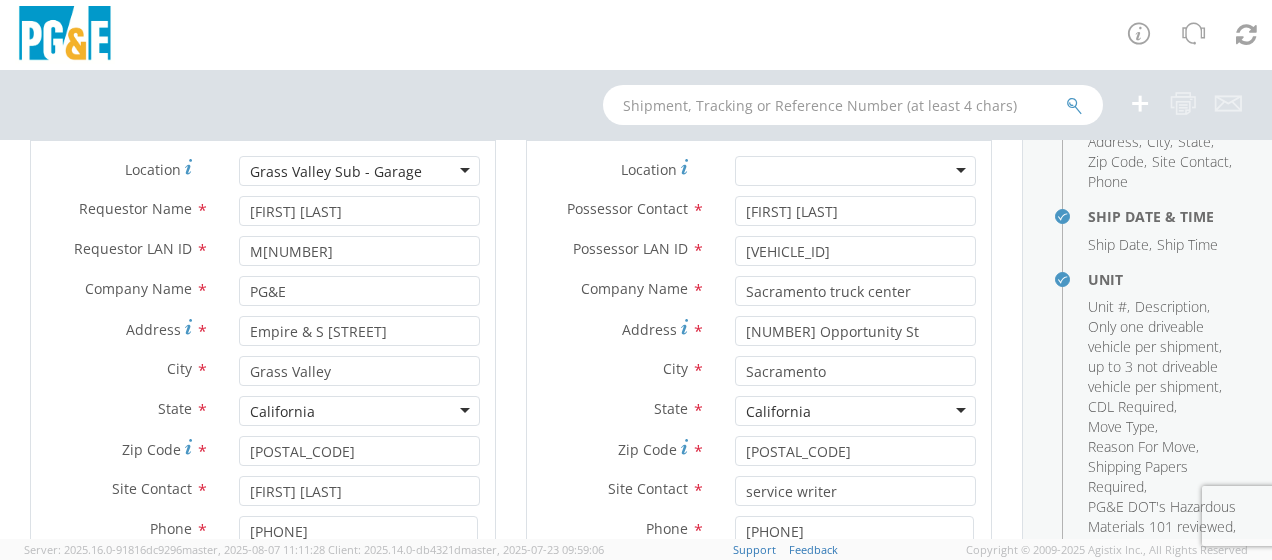scroll, scrollTop: 161, scrollLeft: 0, axis: vertical 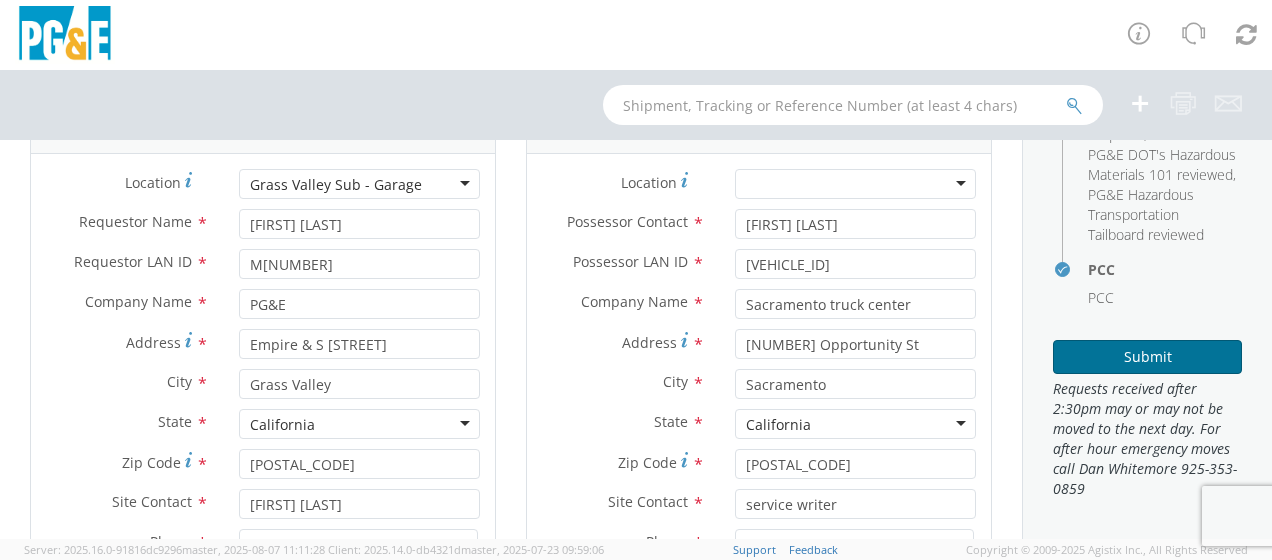 type on "gate code [NUMBER]" 